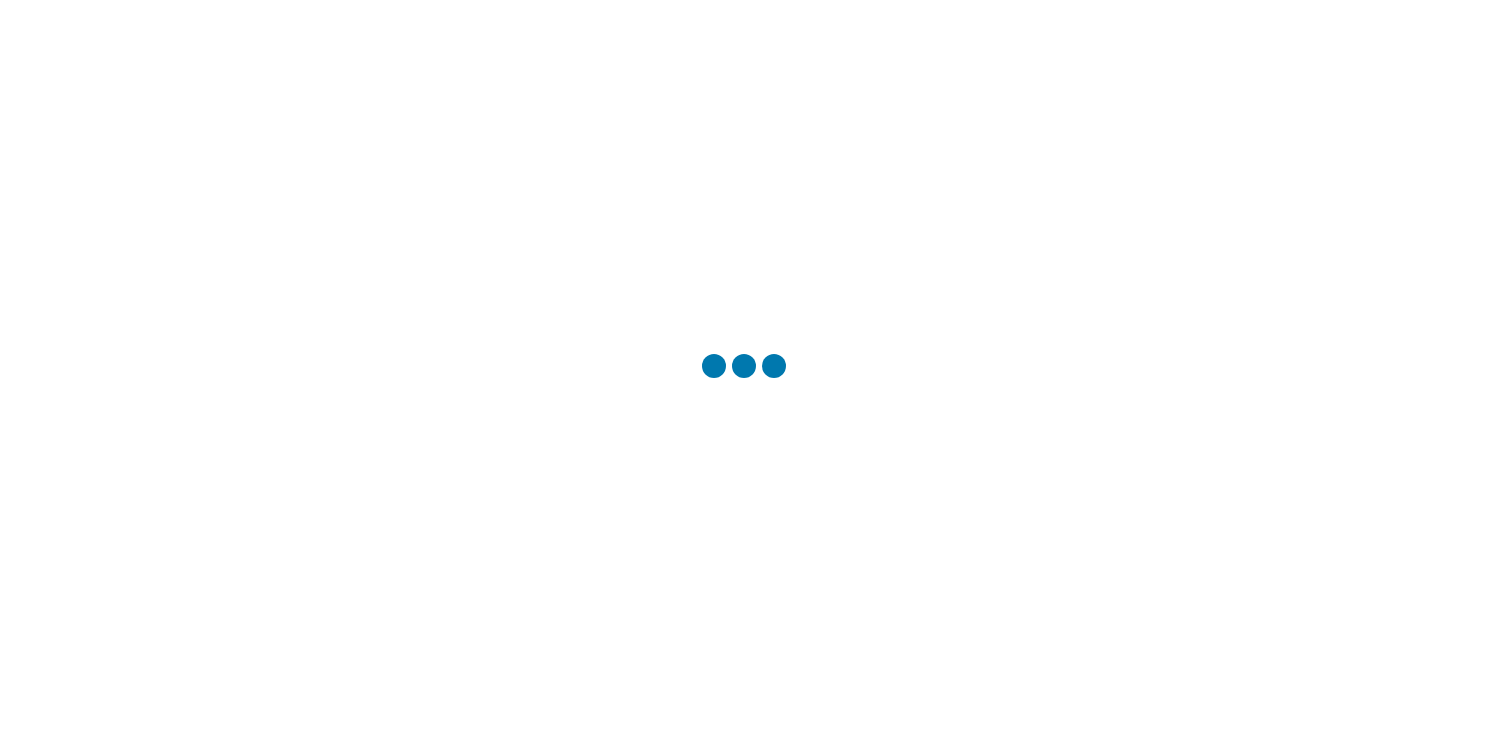 scroll, scrollTop: 0, scrollLeft: 0, axis: both 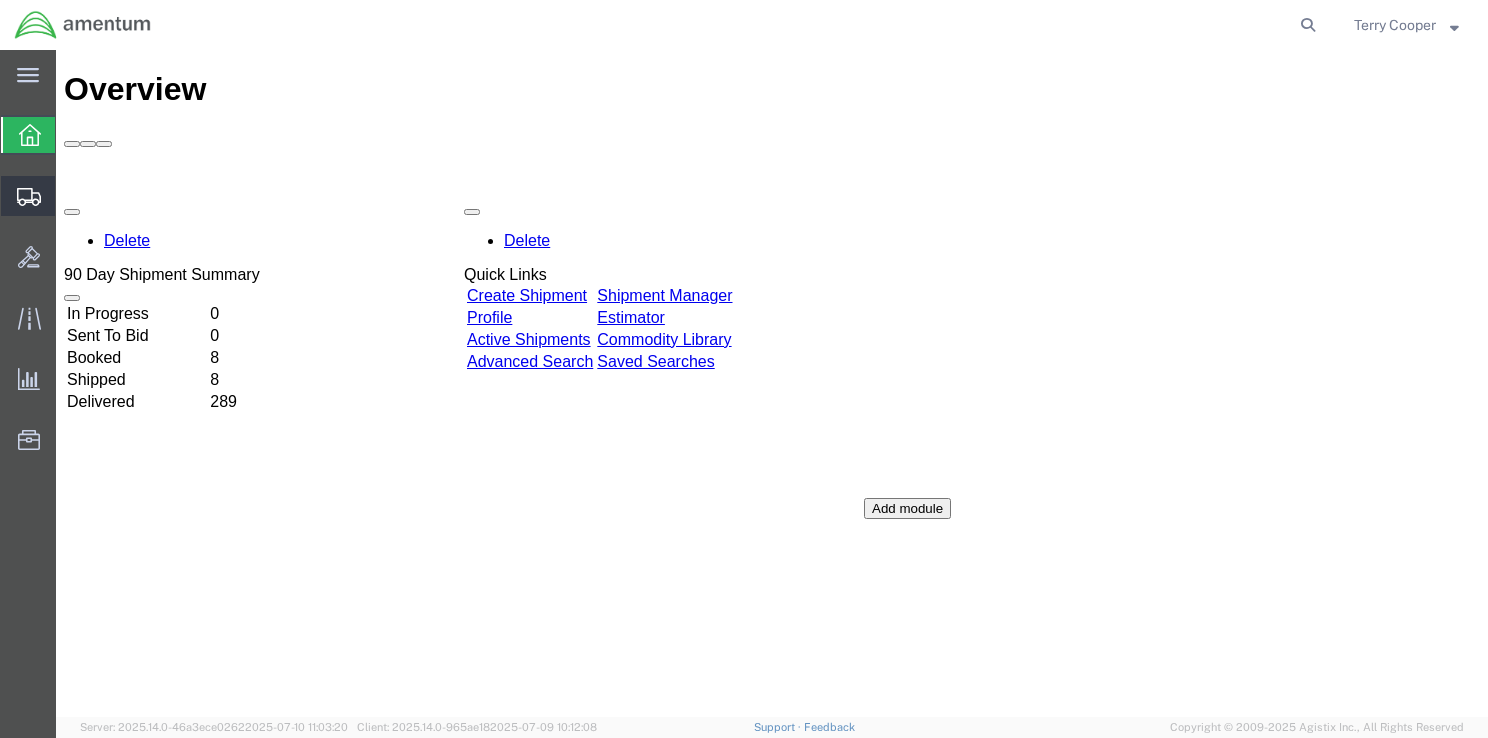 click 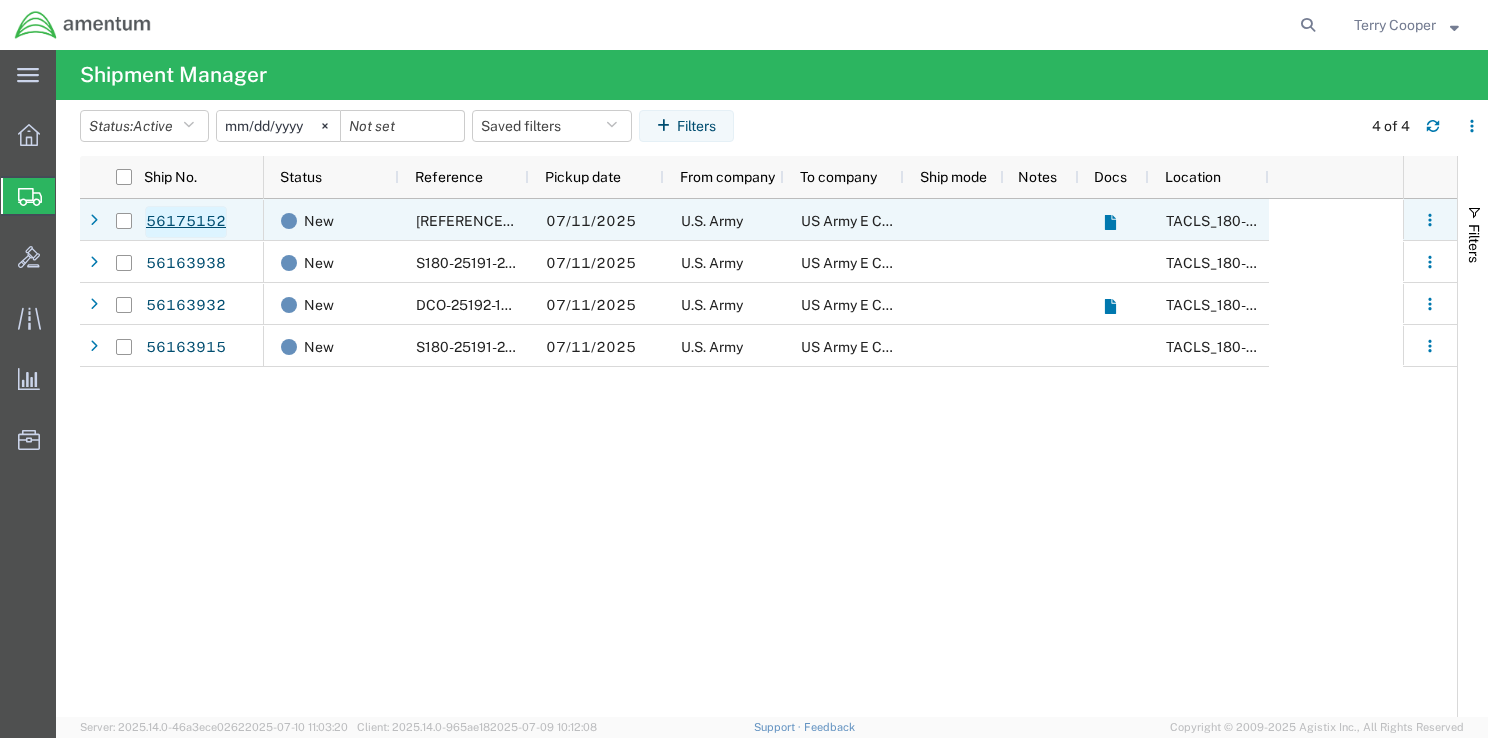 click on "56175152" 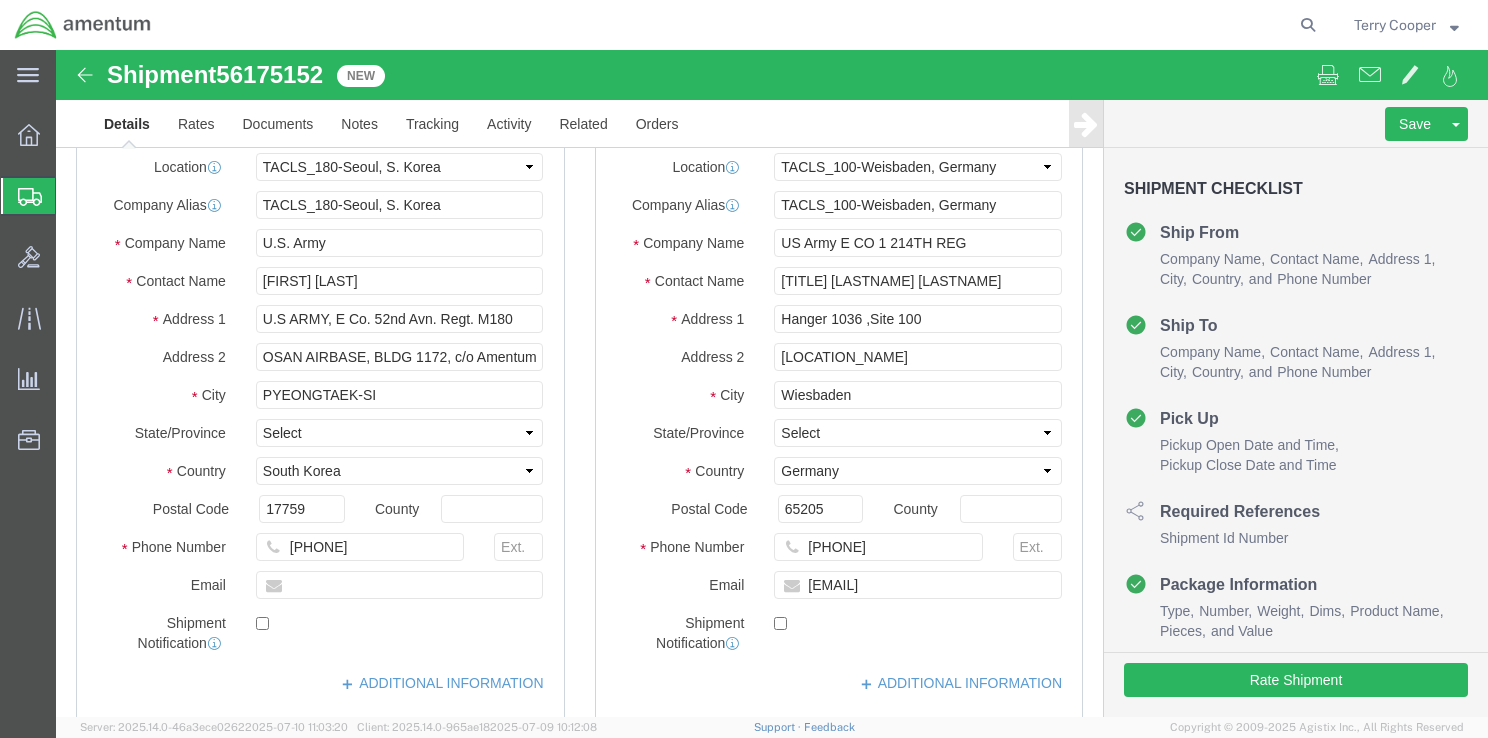 scroll, scrollTop: 0, scrollLeft: 0, axis: both 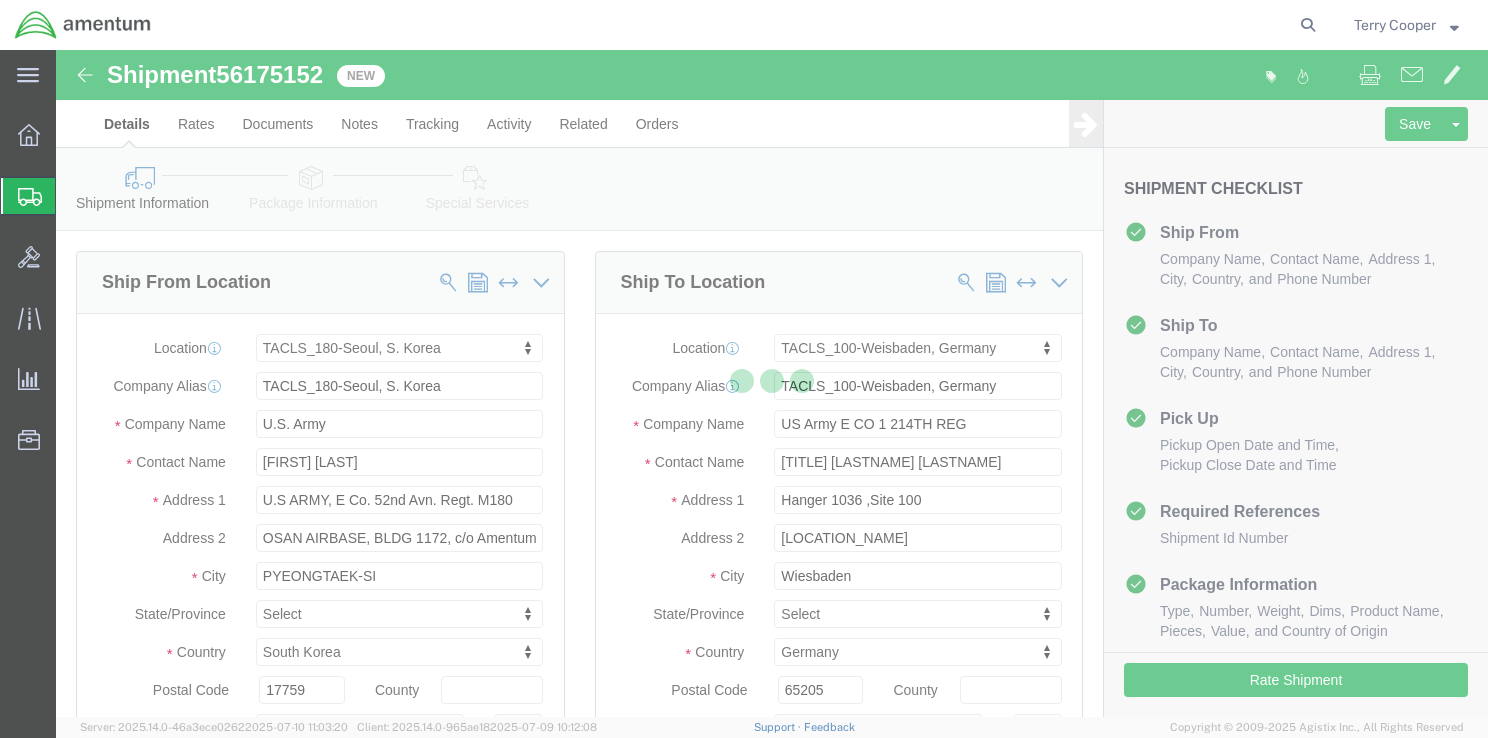 select on "42679" 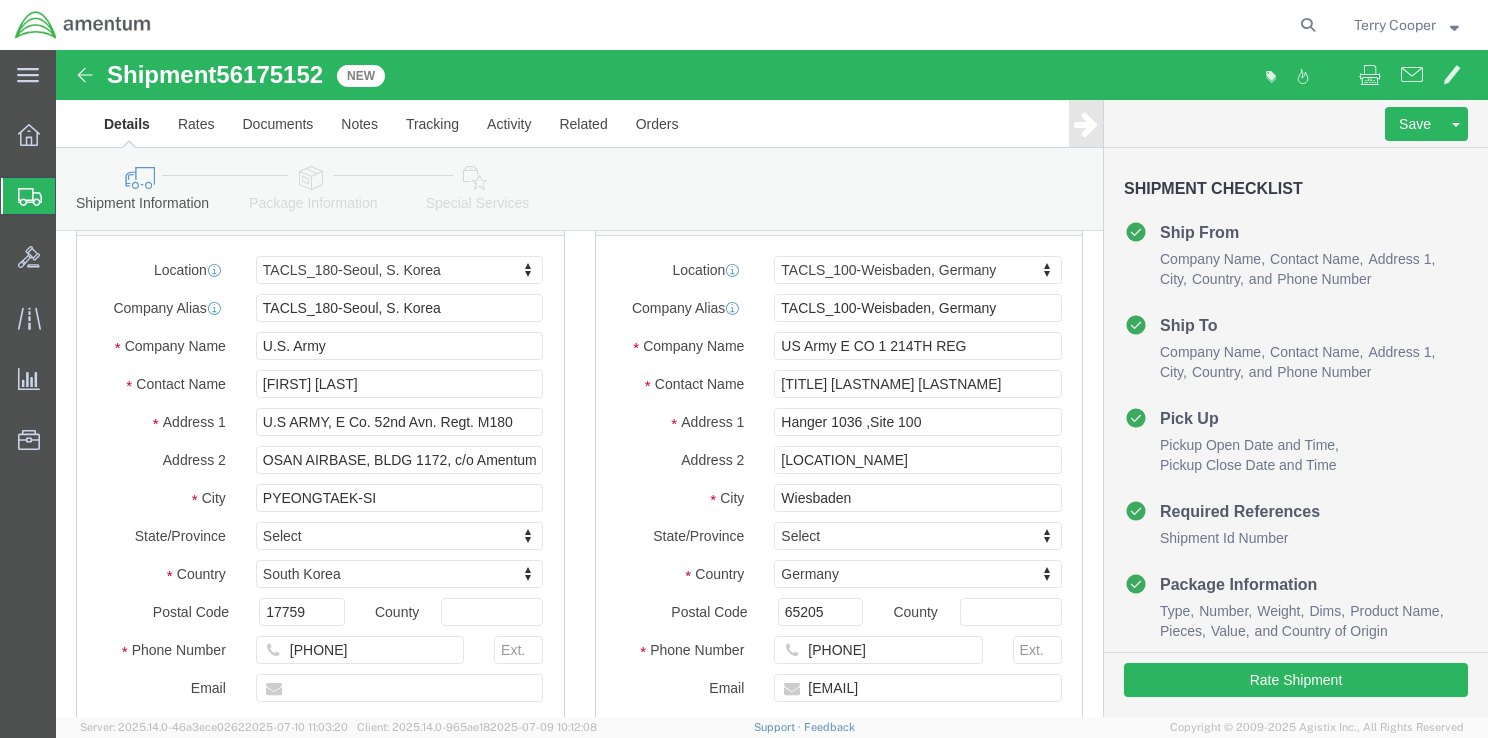 scroll, scrollTop: 200, scrollLeft: 0, axis: vertical 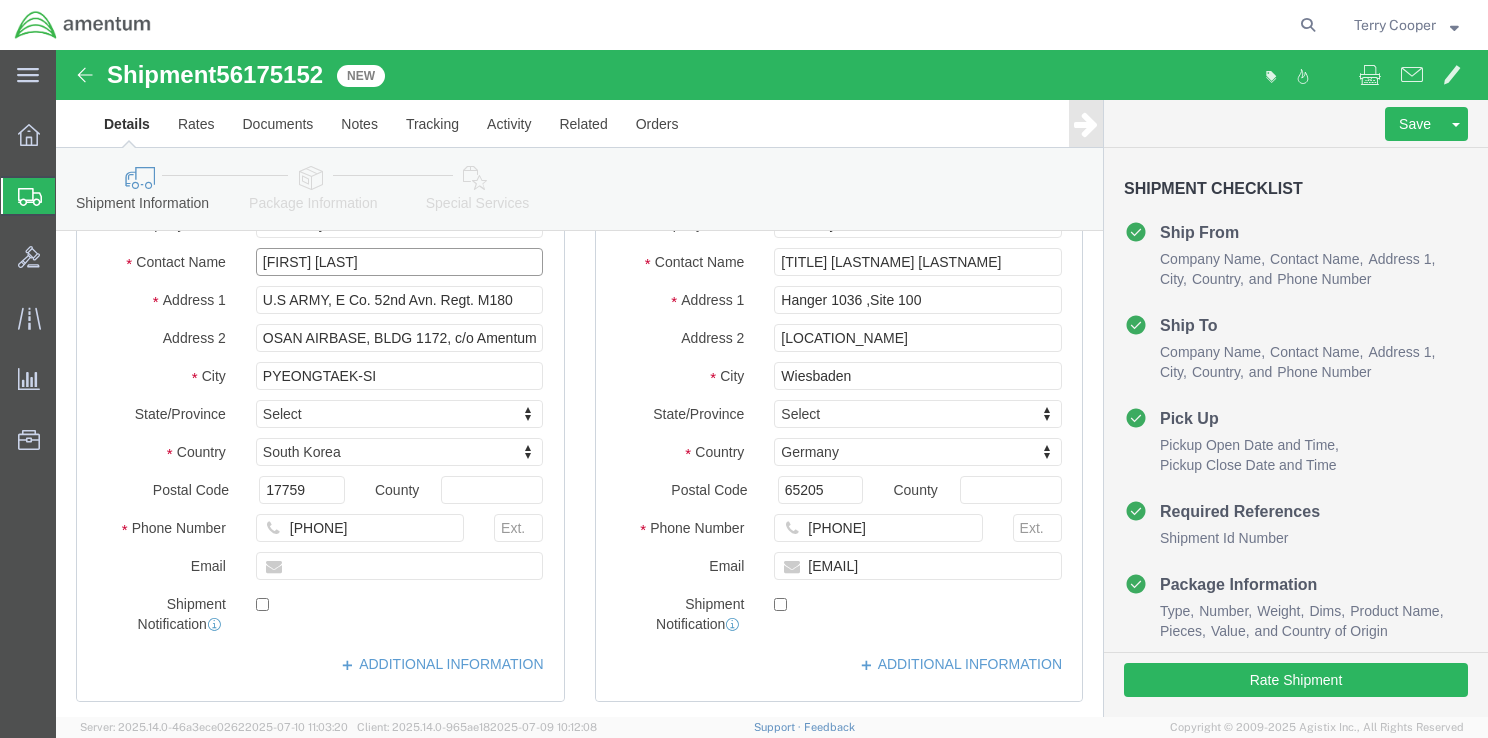 drag, startPoint x: 294, startPoint y: 215, endPoint x: 132, endPoint y: 213, distance: 162.01234 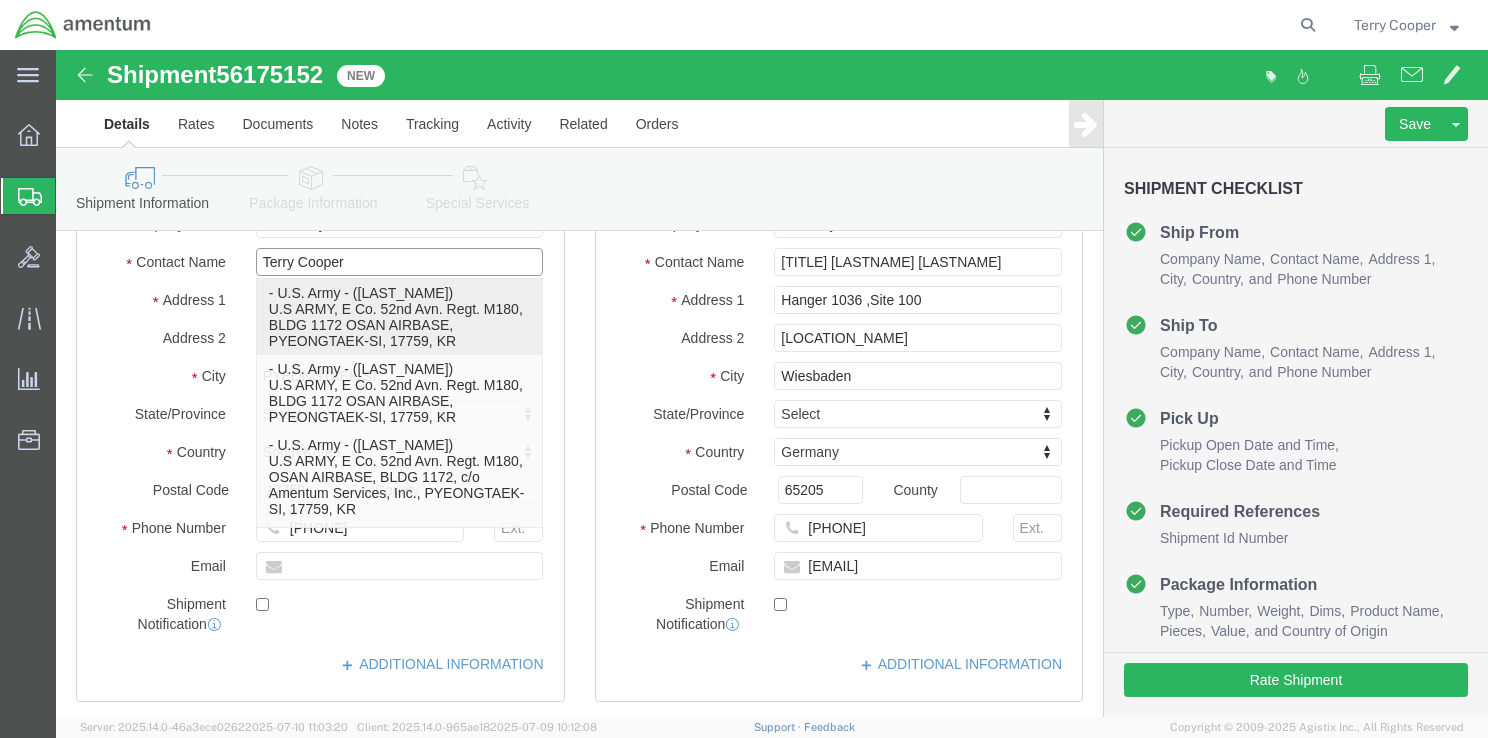 click on "- U.S. Army - ([LAST_NAME]) U.S ARMY, E Co. 52nd Avn. Regt. M180, BLDG 1172 OSAN AIRBASE, PYEONGTAEK-SI, [POSTAL_CODE], KR" 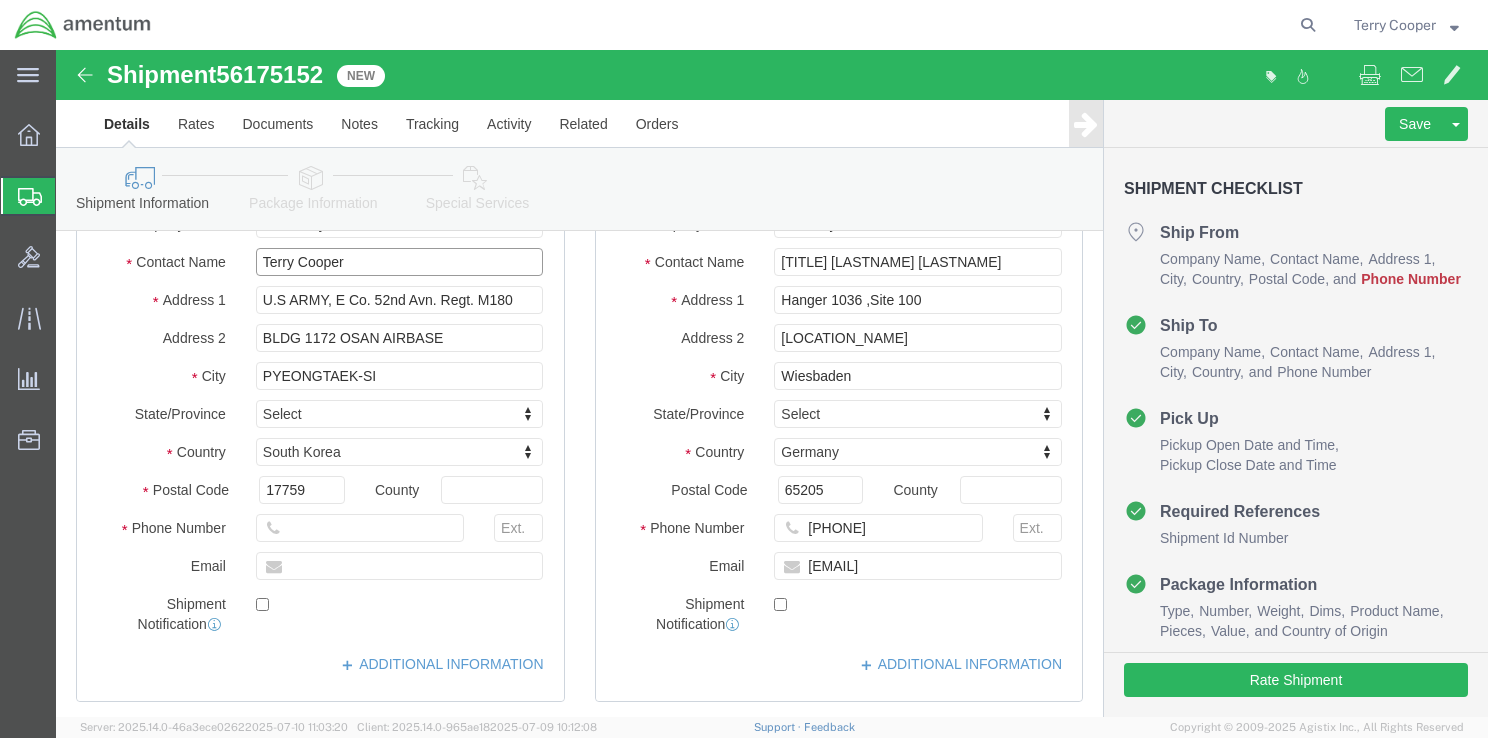 type on "Terry Cooper" 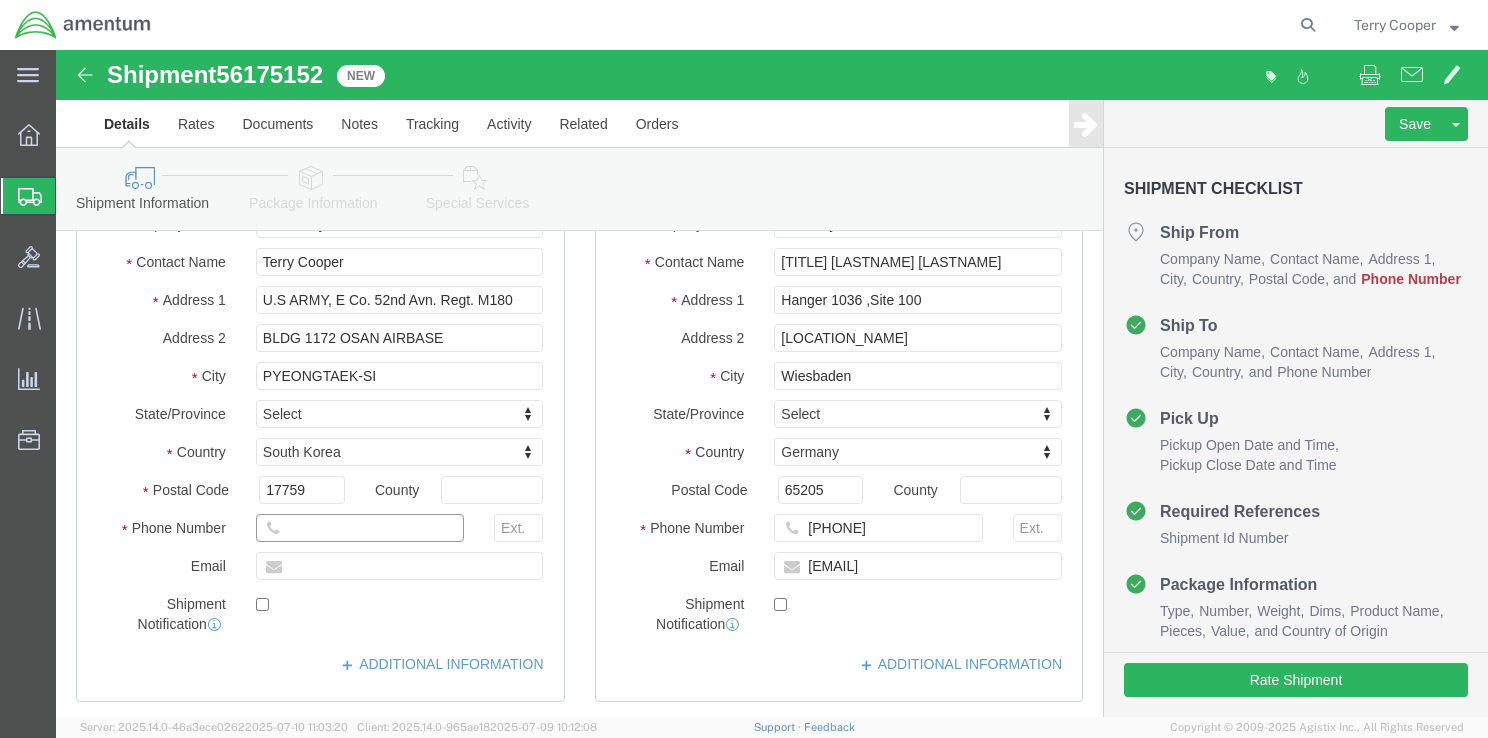 click 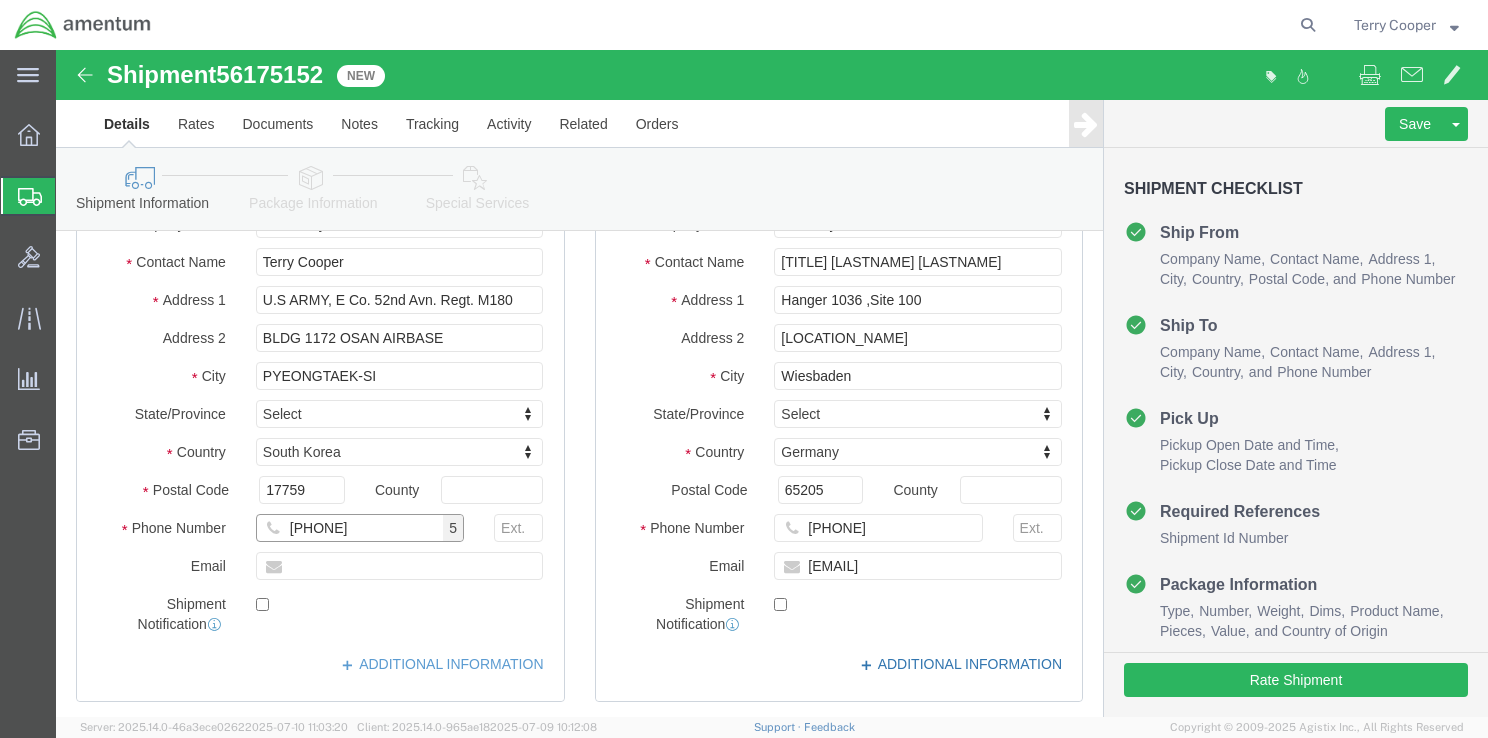 type on "[PHONE]" 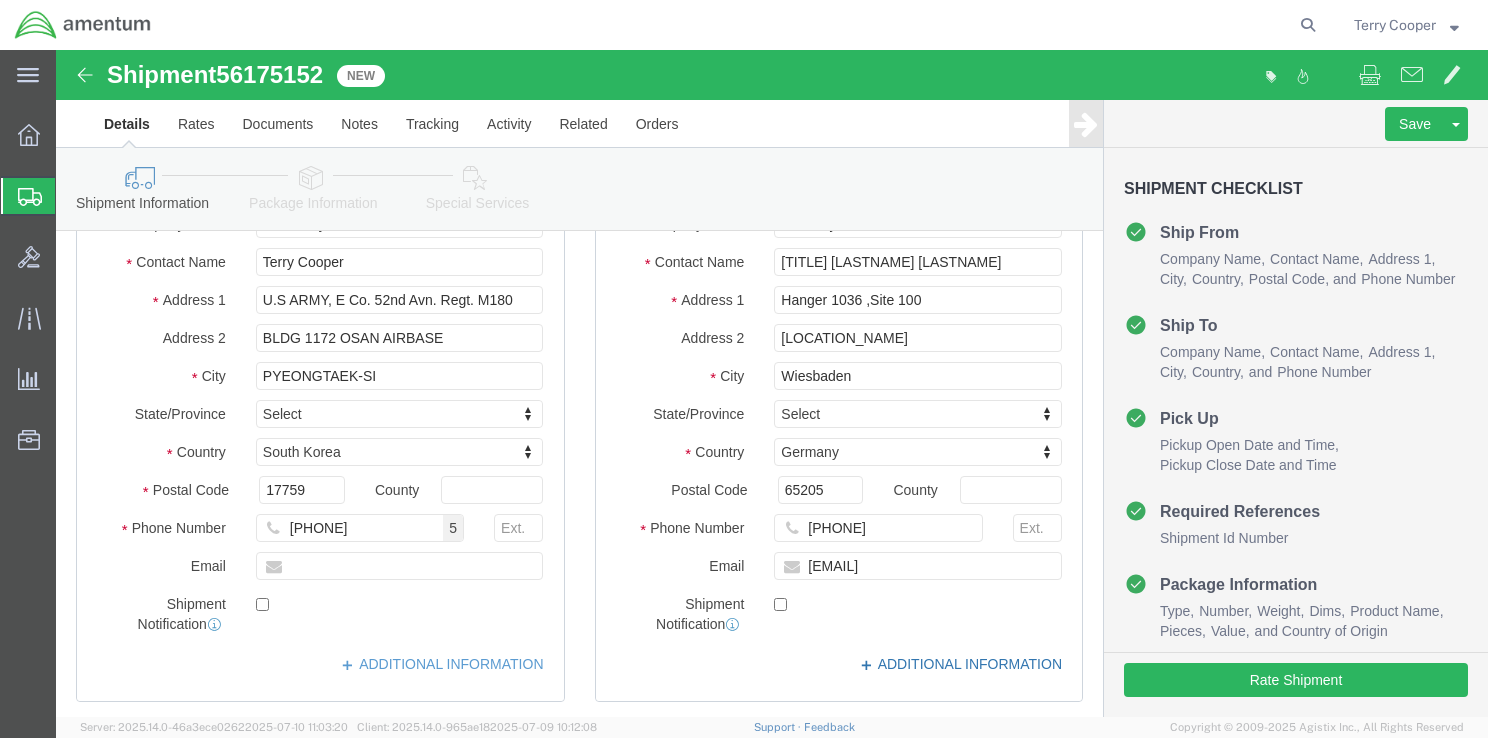 click 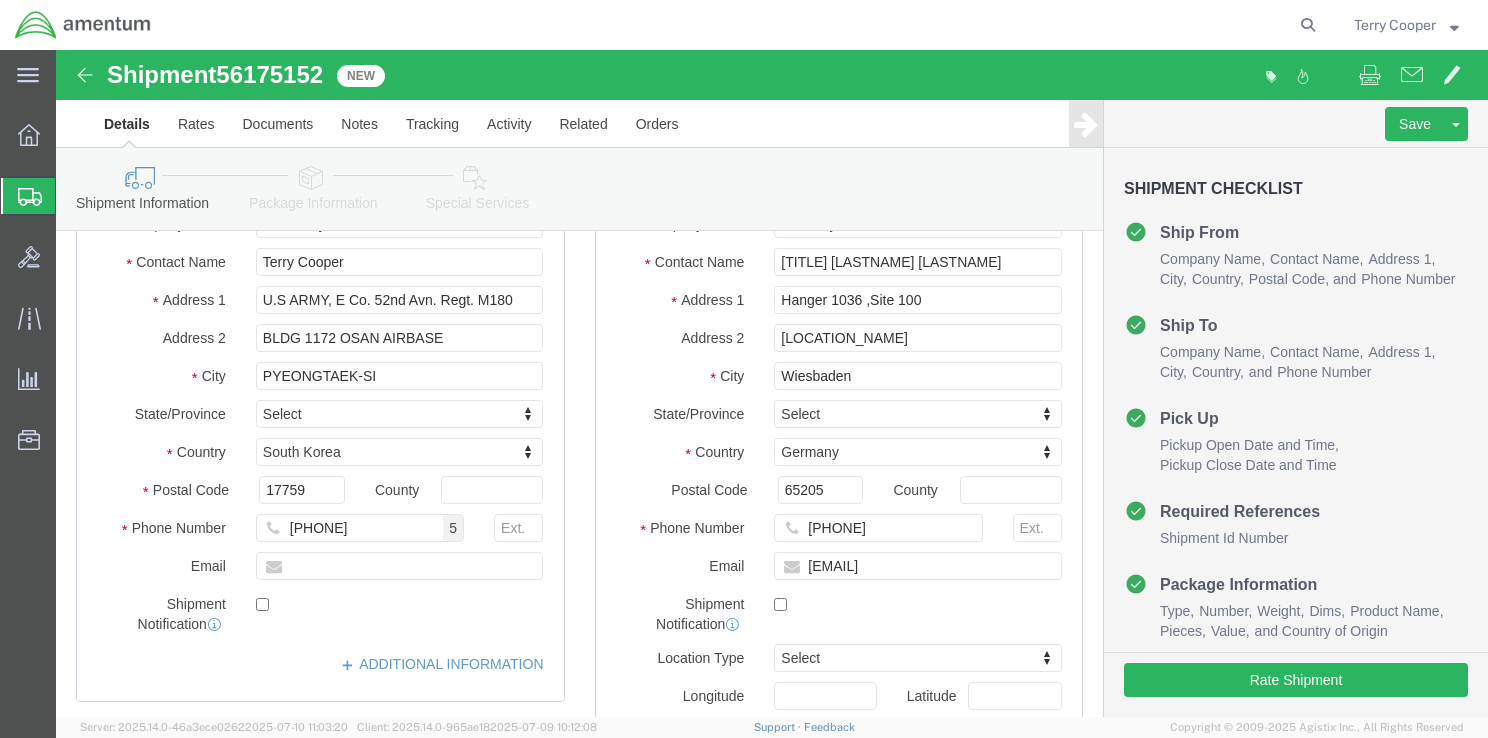 scroll, scrollTop: 600, scrollLeft: 0, axis: vertical 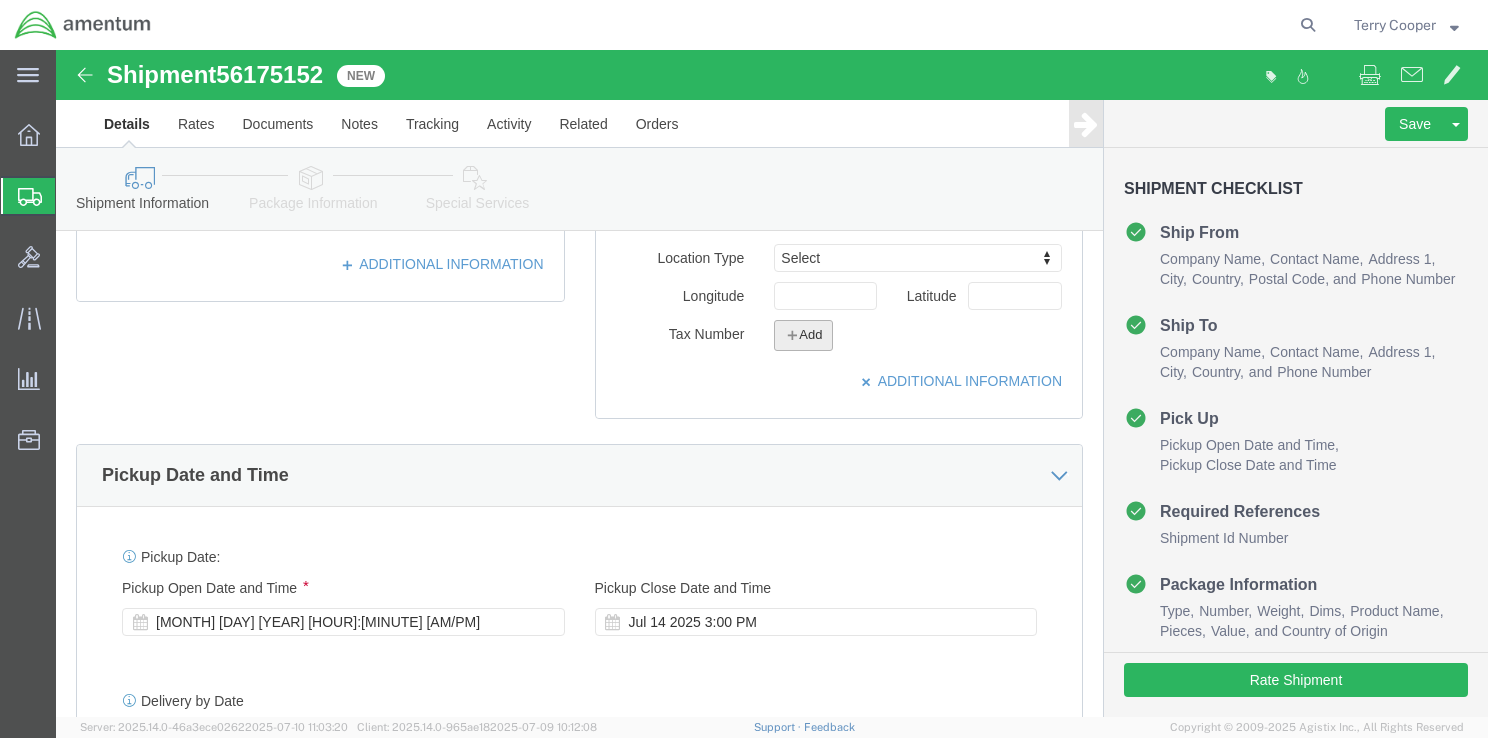 click 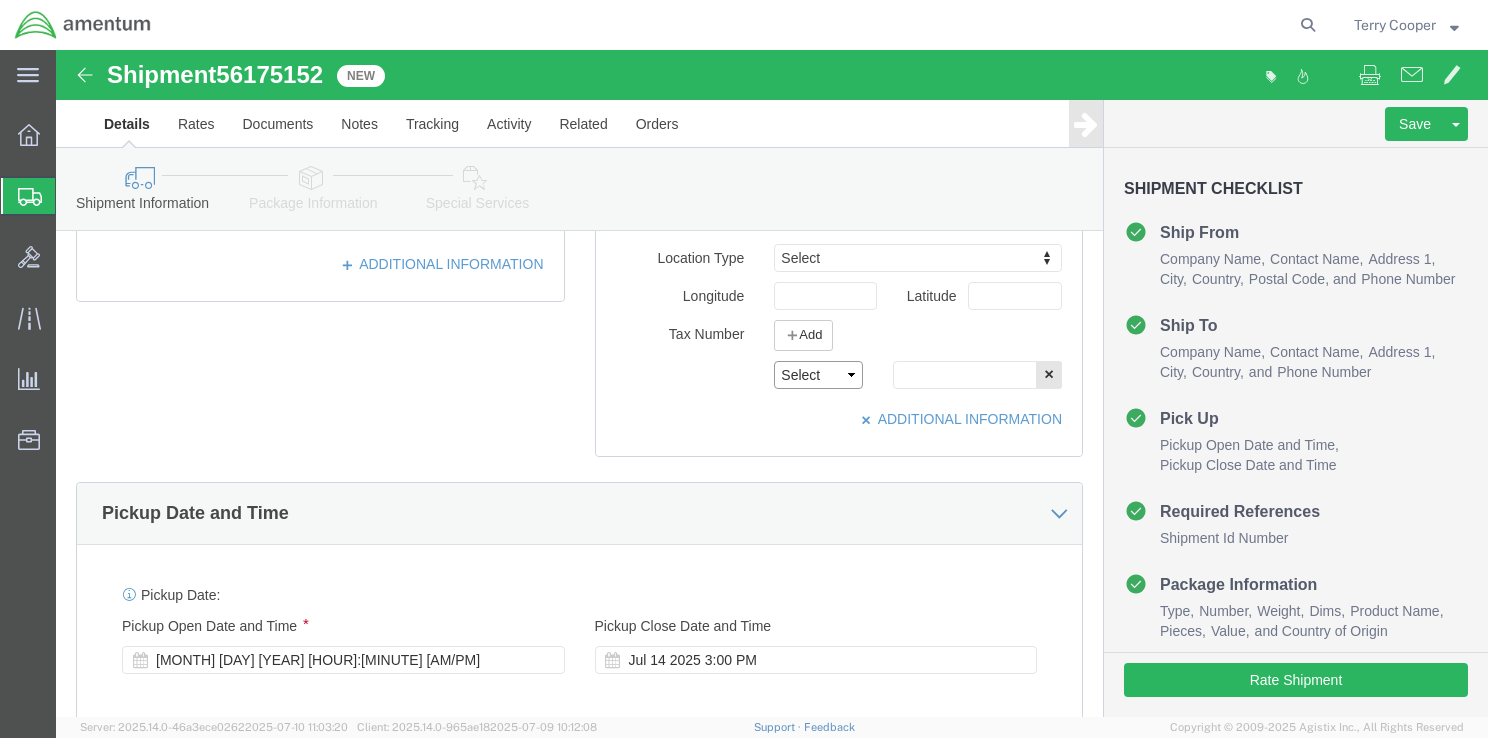 click on "Select EIN EORI TIN VAT Other" 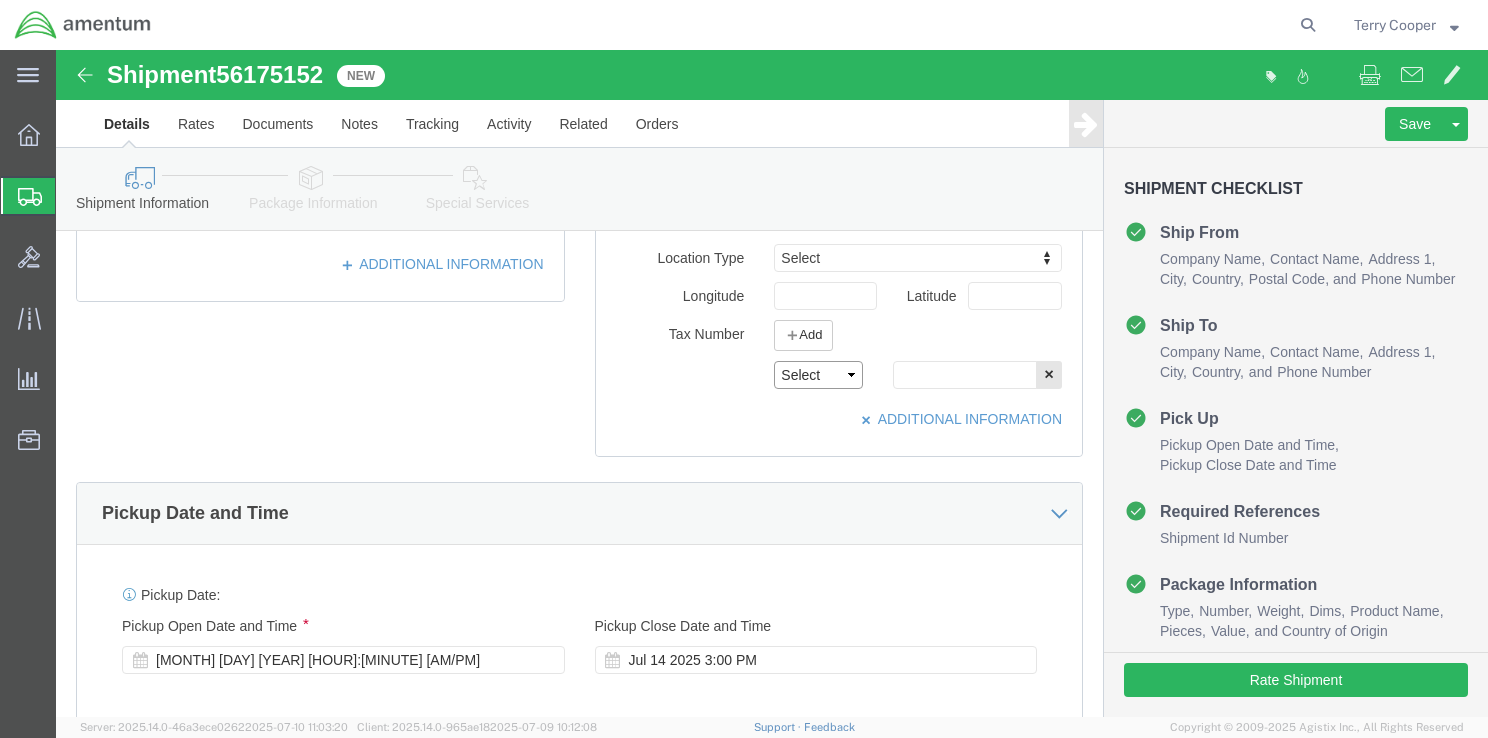 select on "EORI" 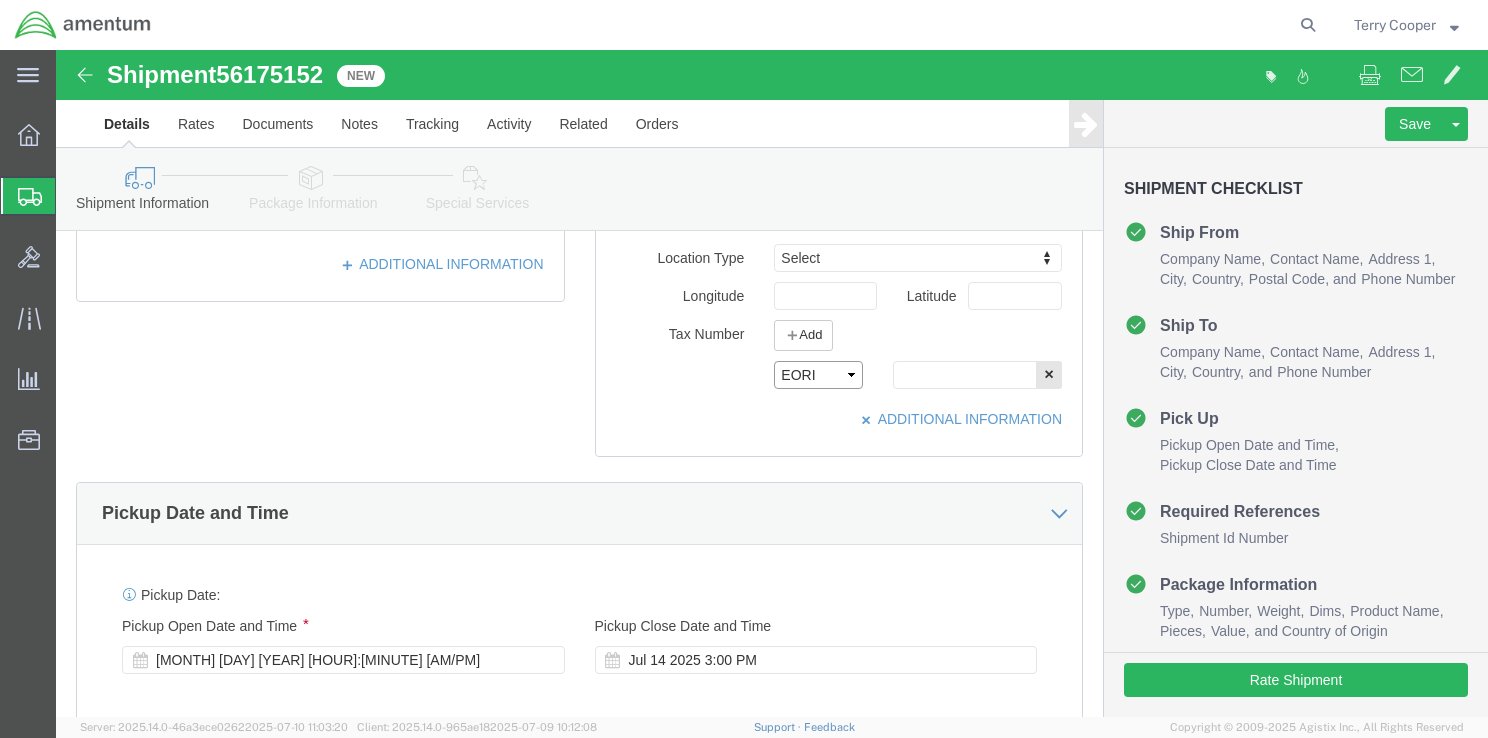 click on "Select EIN EORI TIN VAT Other" 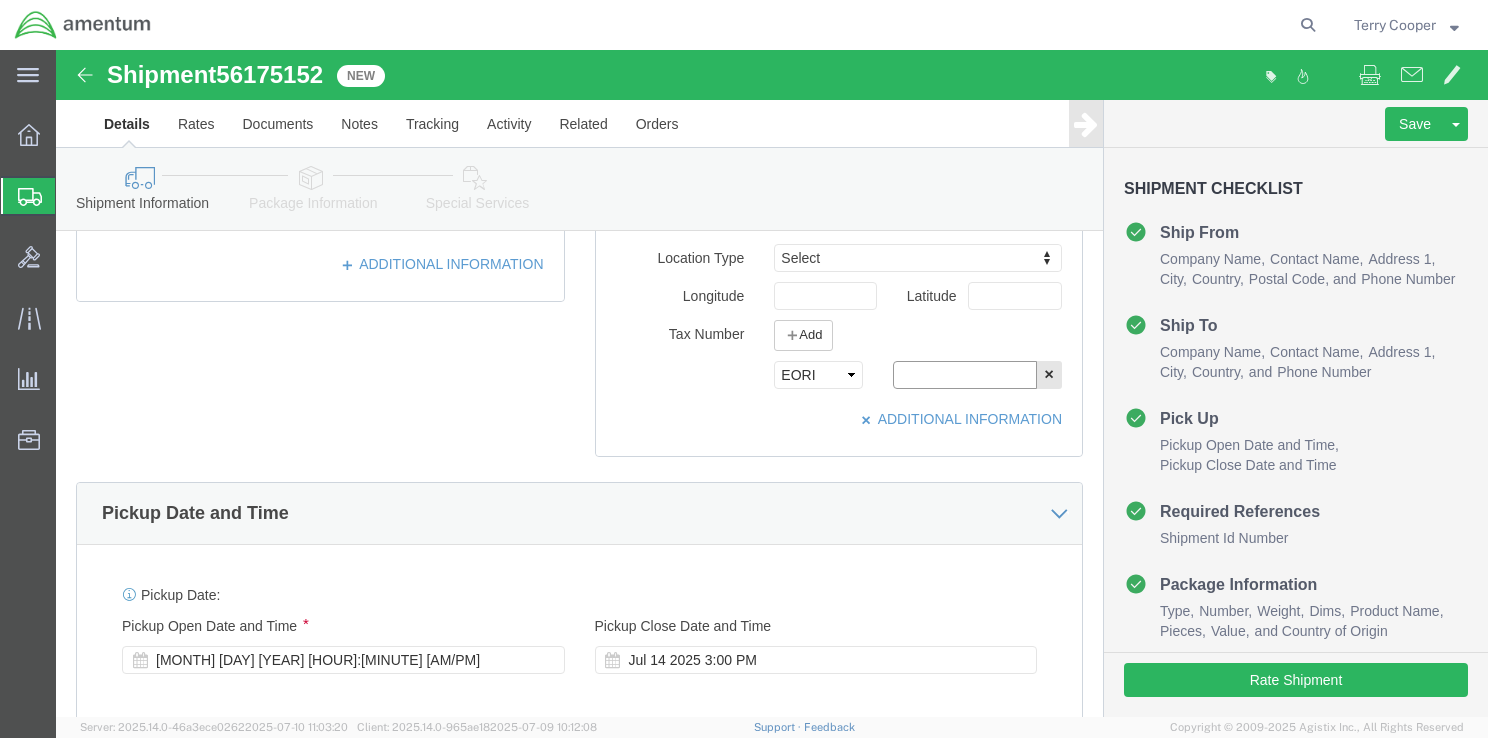 click 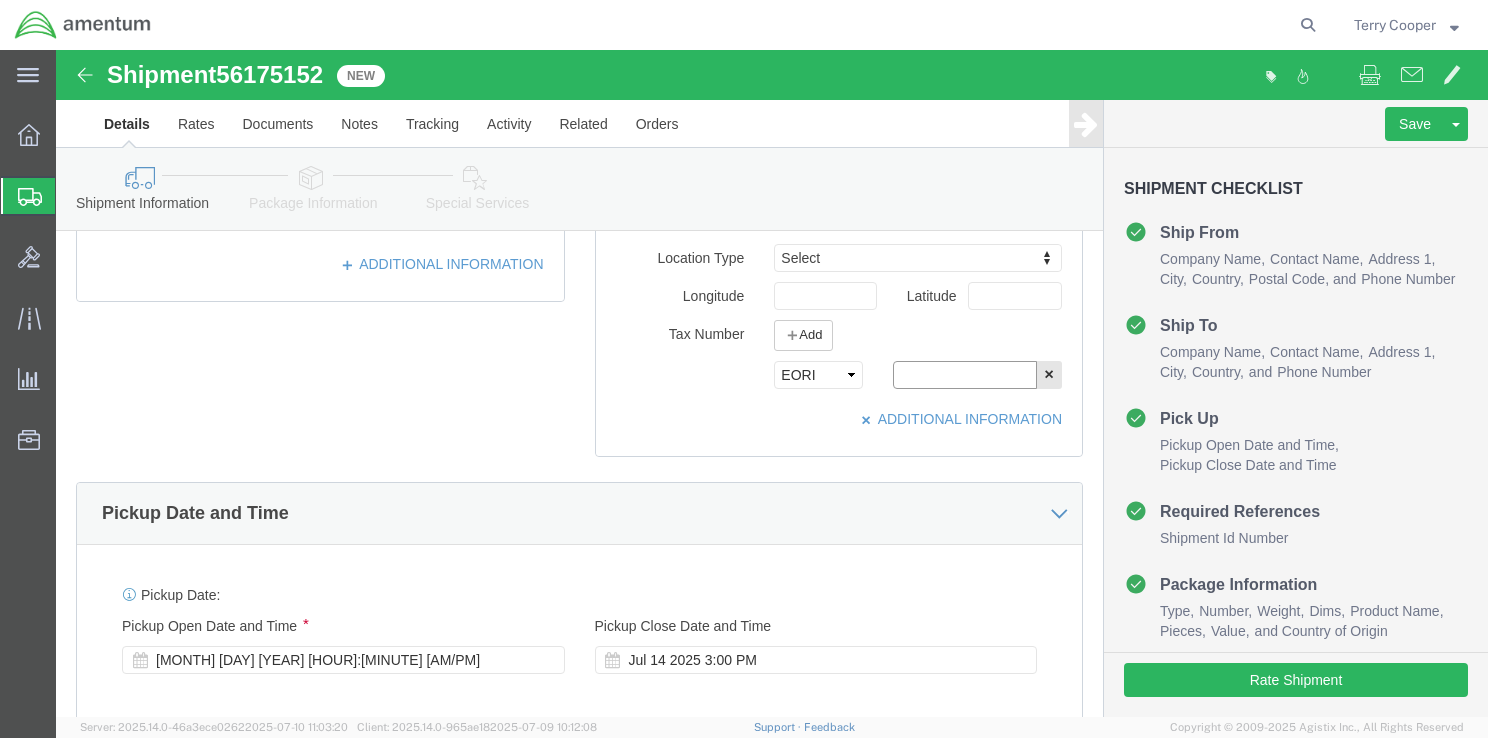 paste on "DE326998639953594" 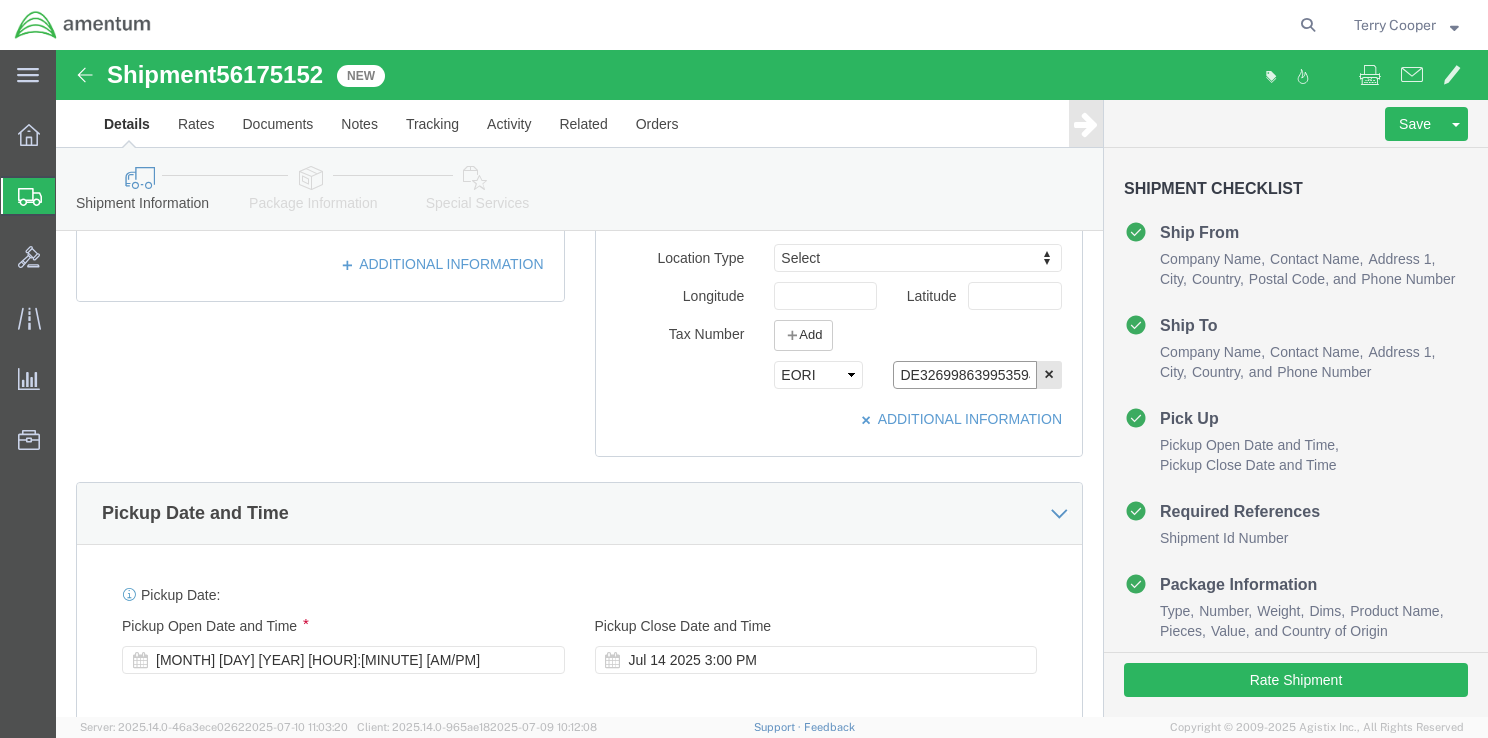 scroll, scrollTop: 0, scrollLeft: 8, axis: horizontal 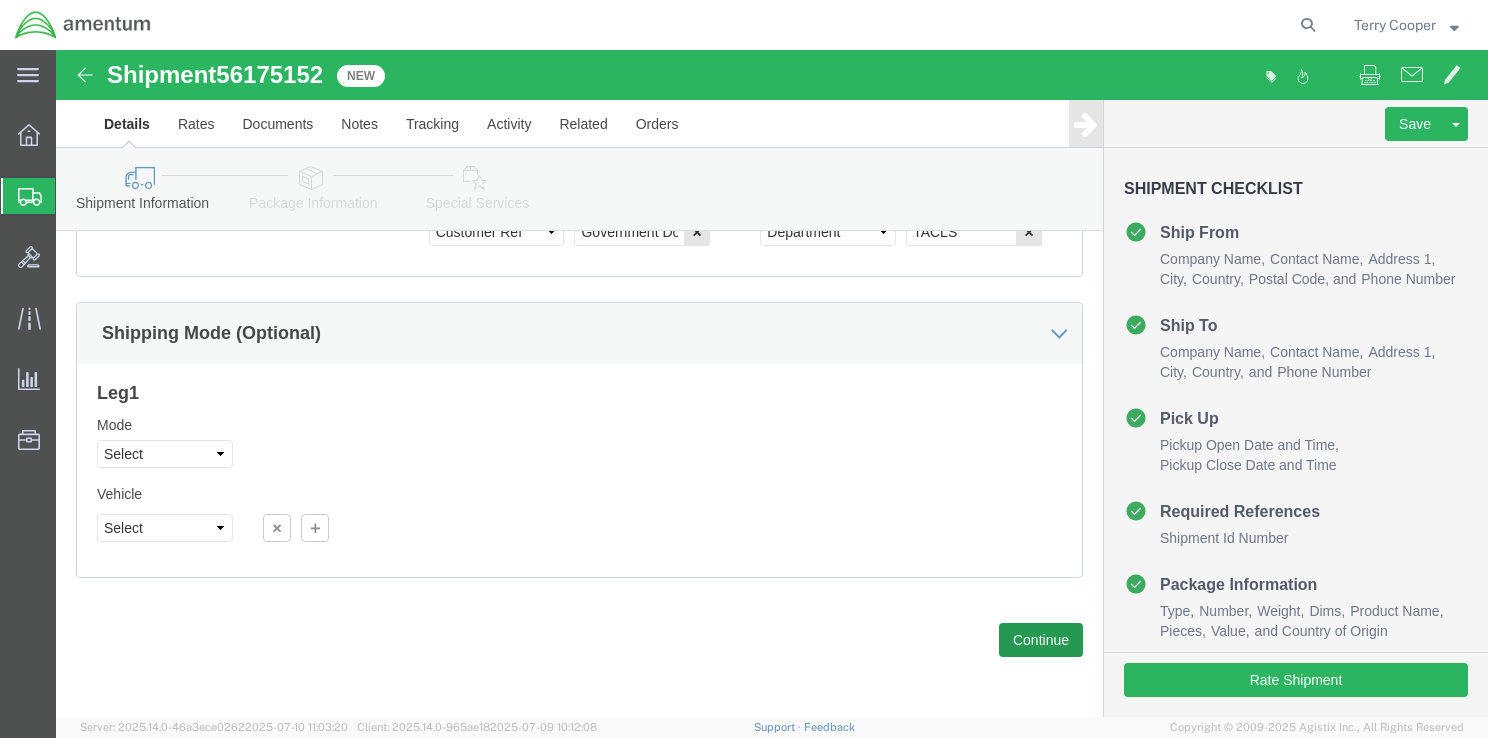 type on "DE326998639953594" 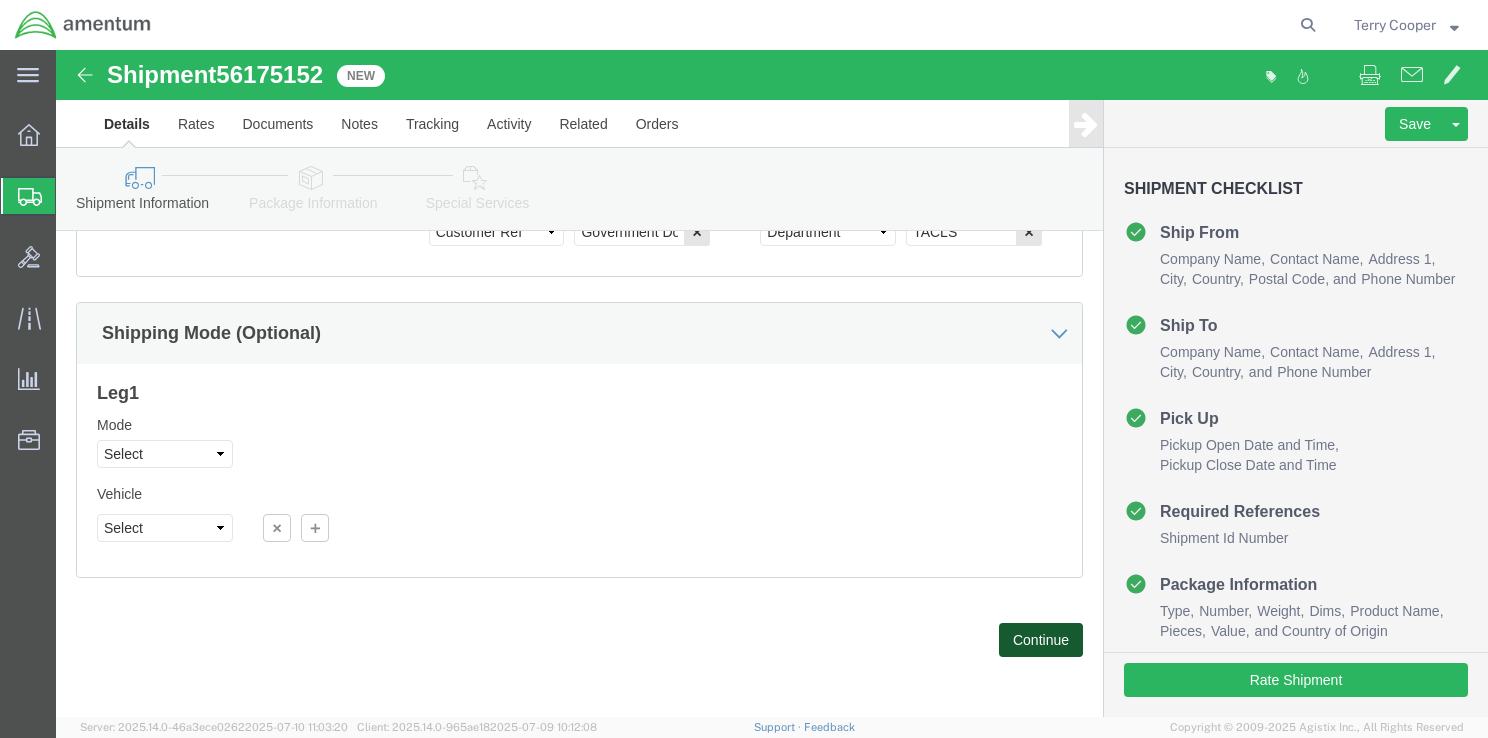 click on "Continue" 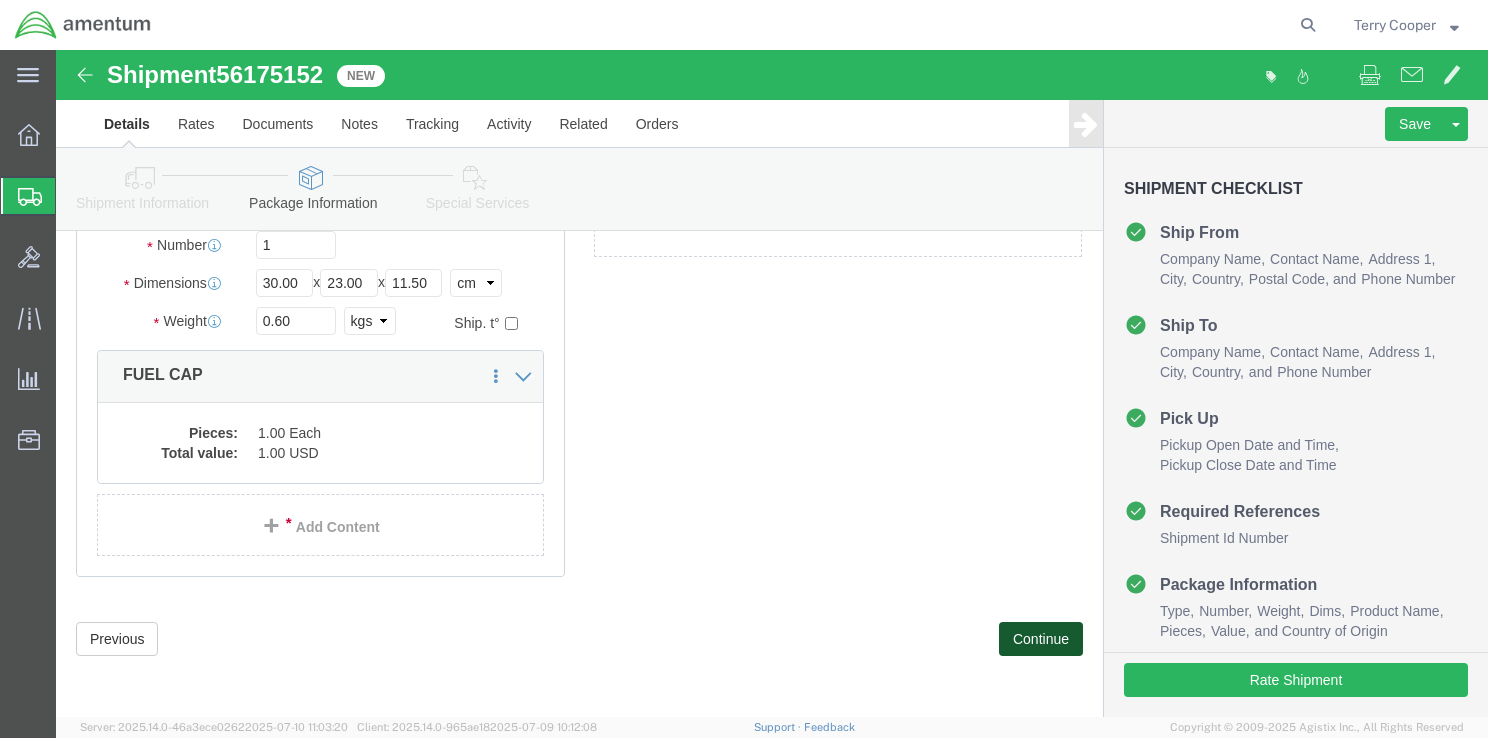 scroll, scrollTop: 226, scrollLeft: 0, axis: vertical 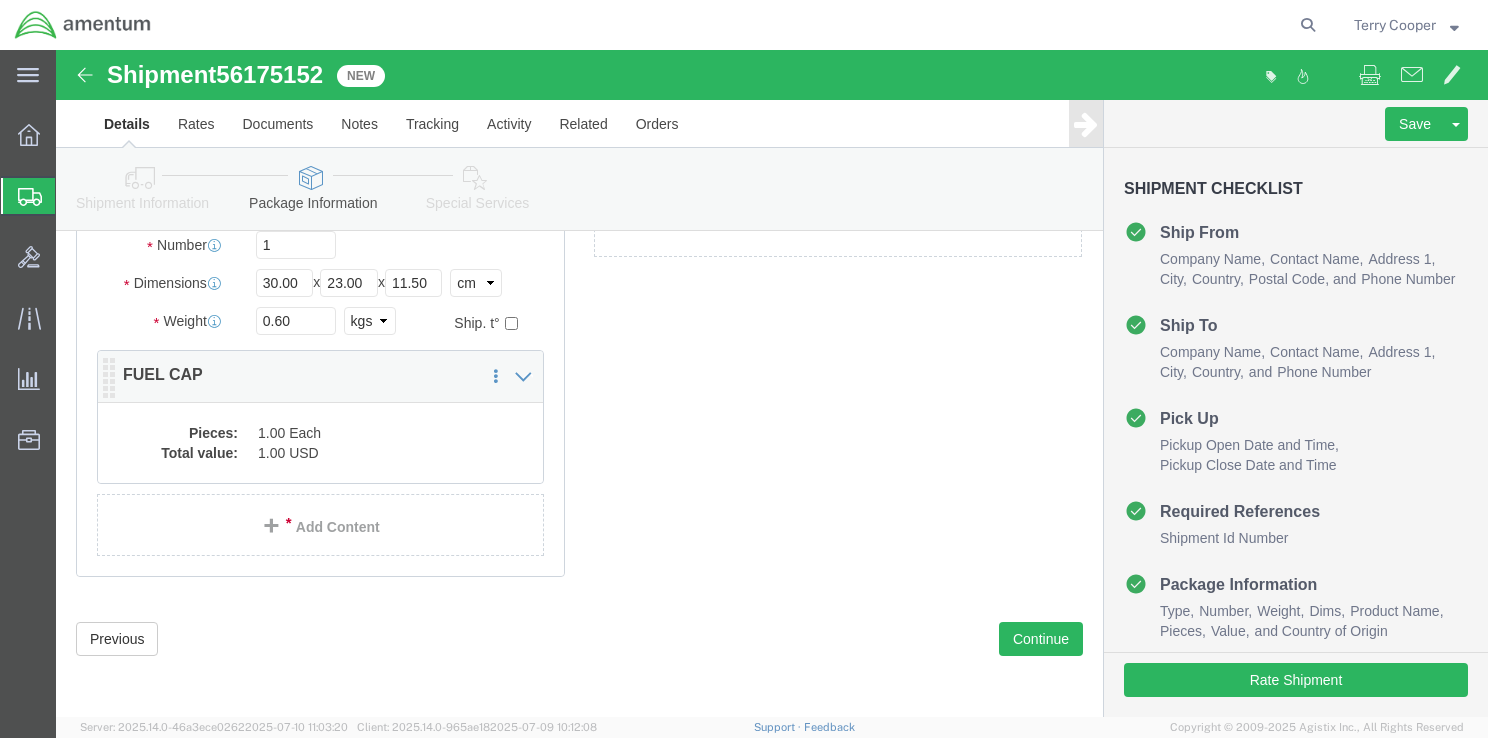 click on "1.00 USD" 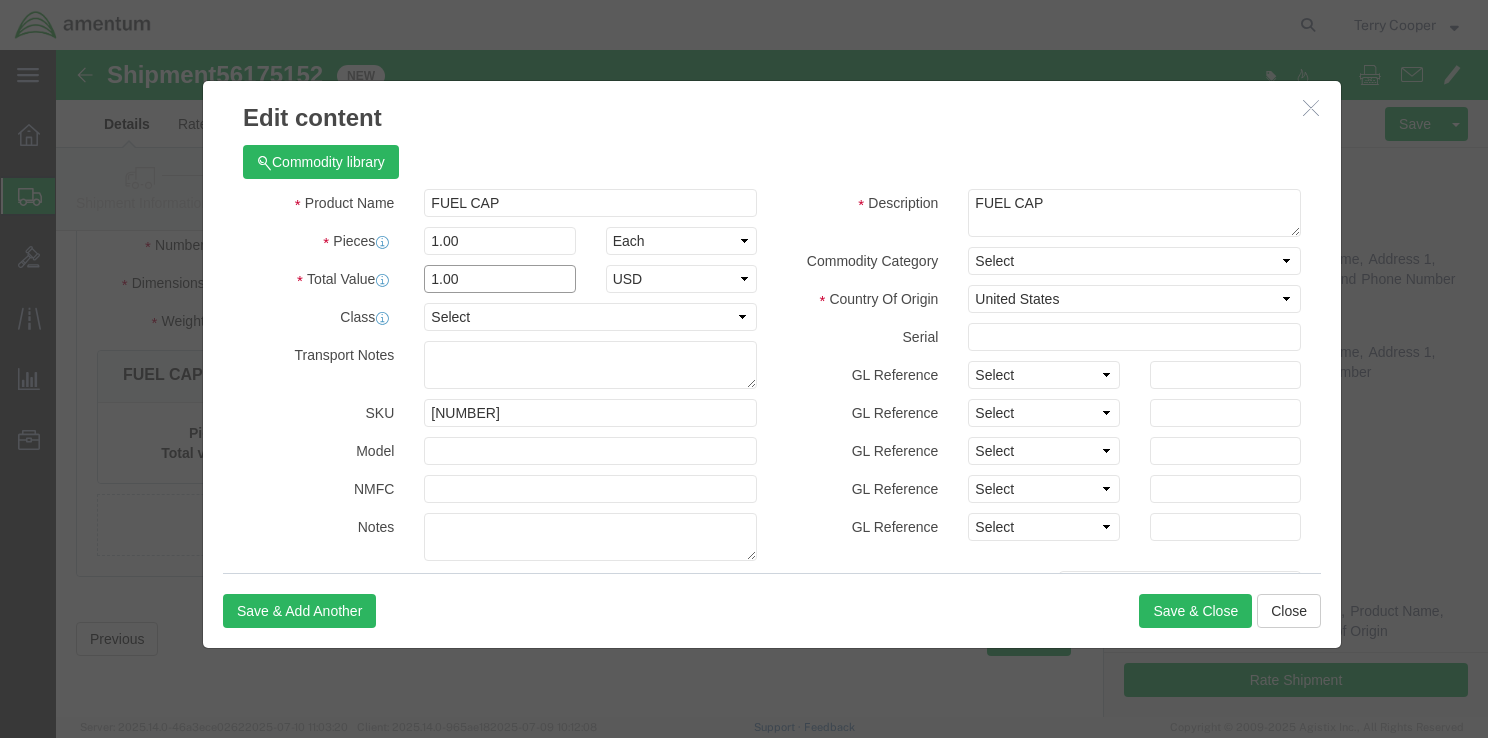 drag, startPoint x: 400, startPoint y: 231, endPoint x: 356, endPoint y: 230, distance: 44.011364 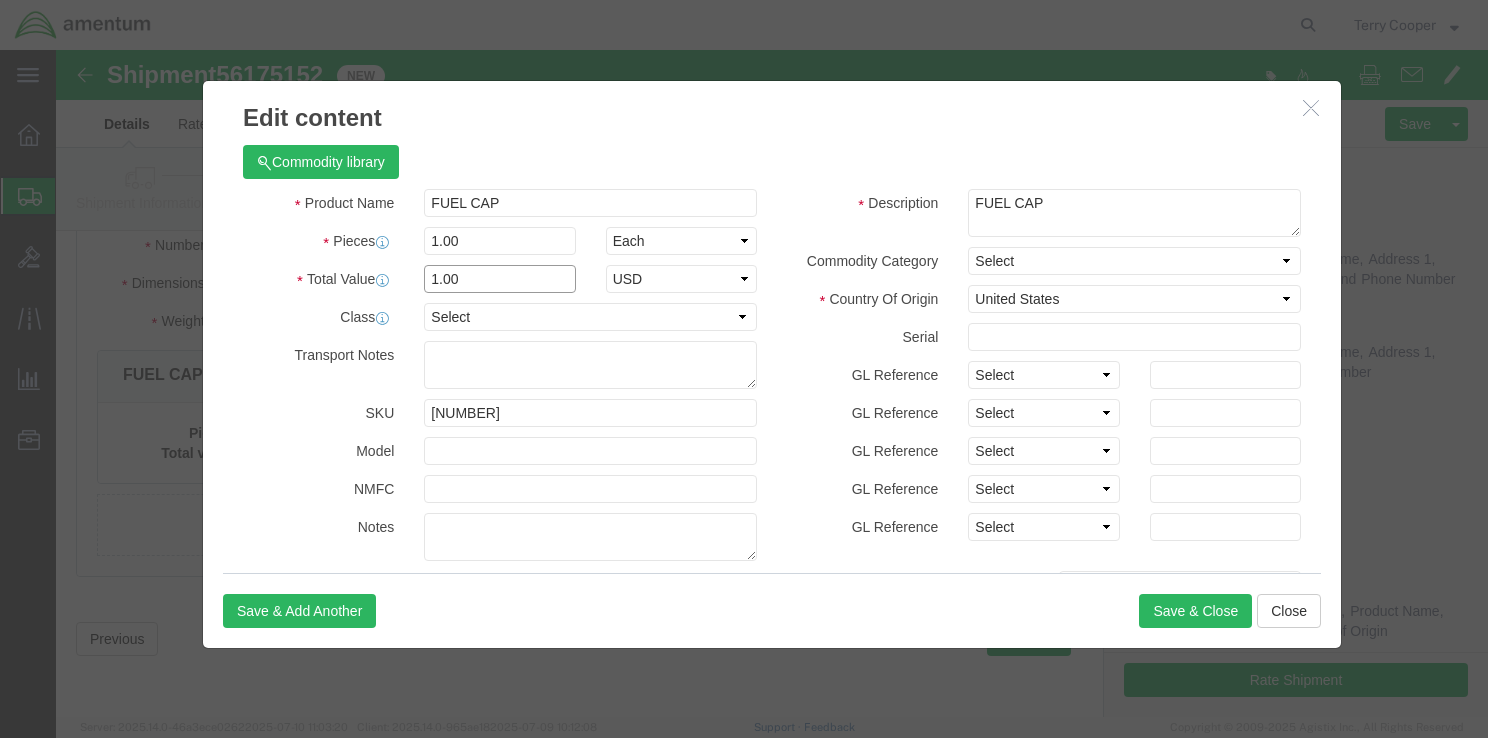 paste on "[PRICE]" 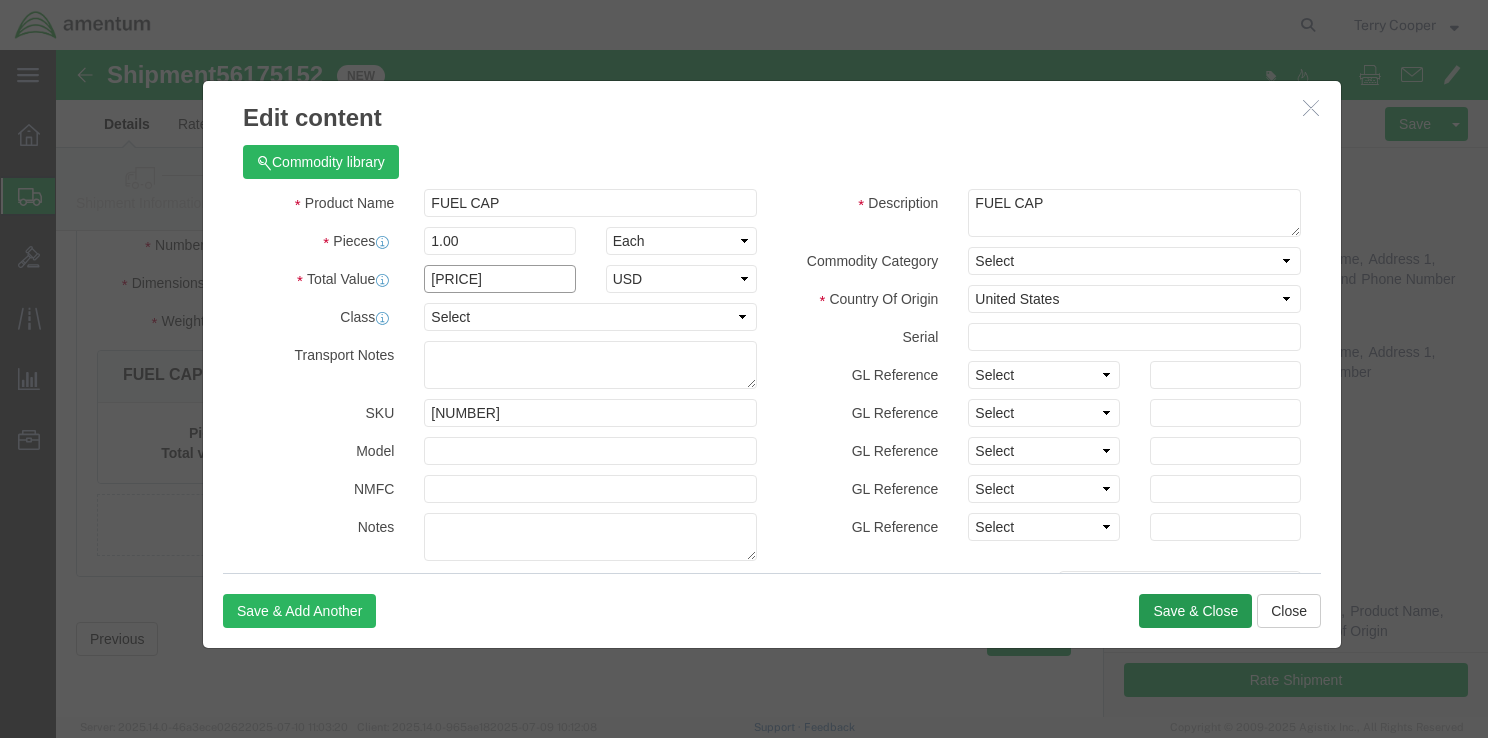 type on "[PRICE]" 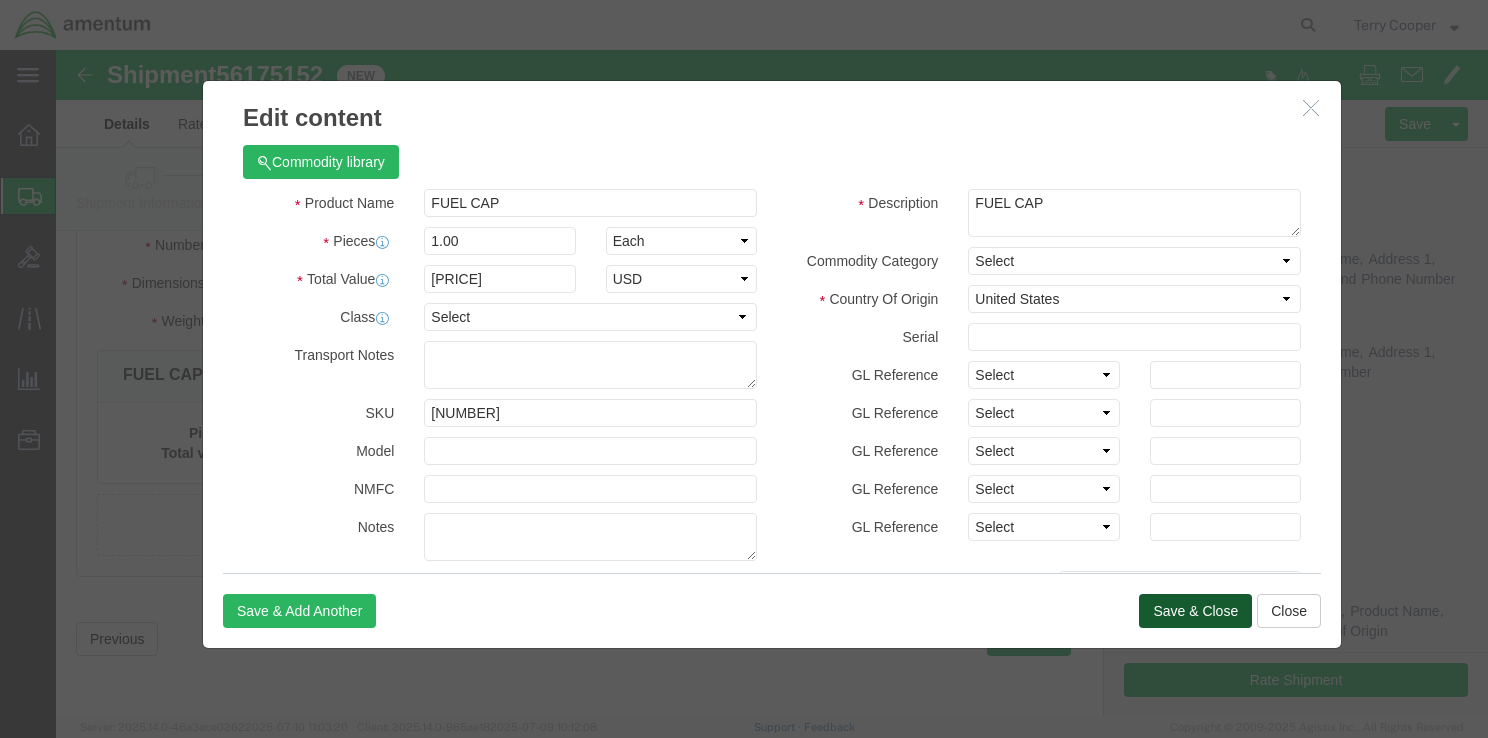 click on "Save & Close" 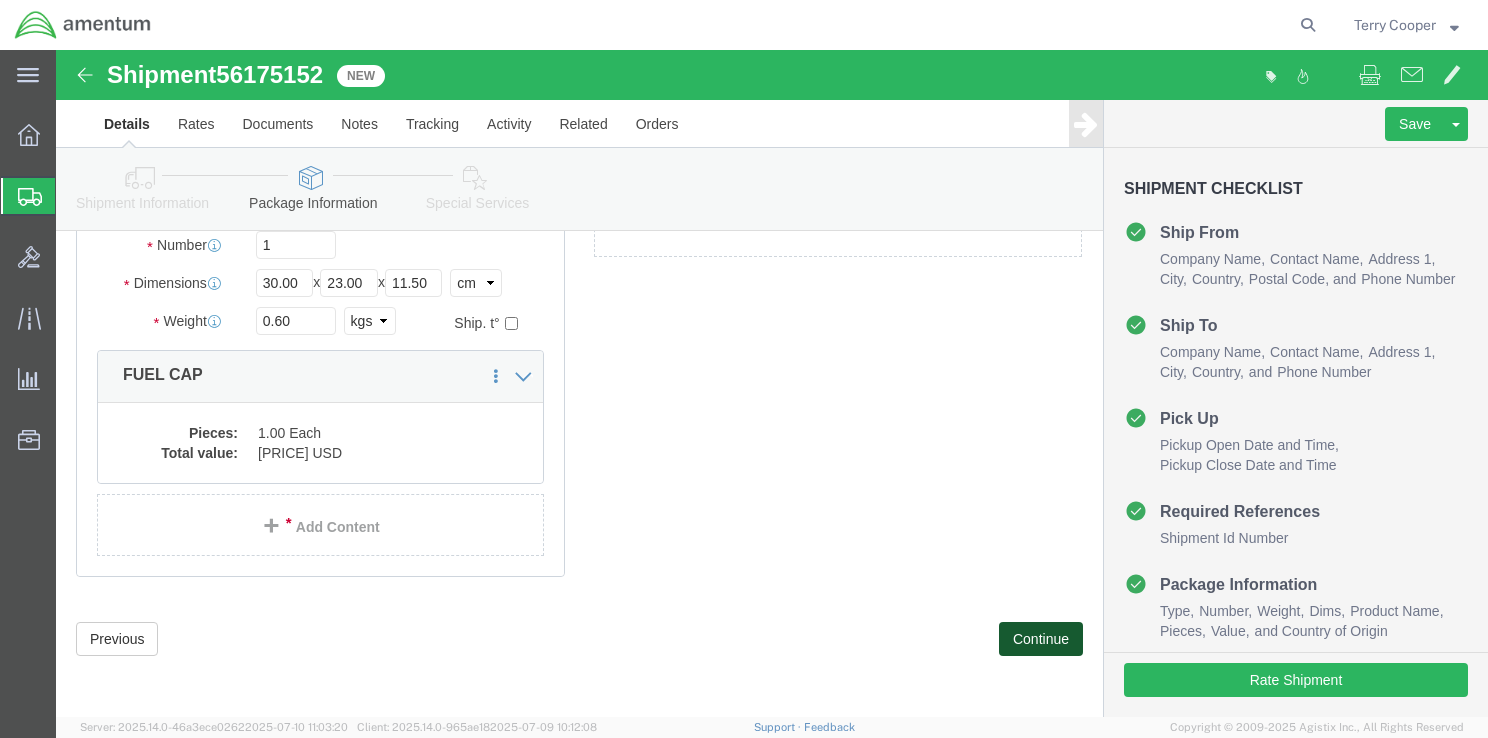 click on "Continue" 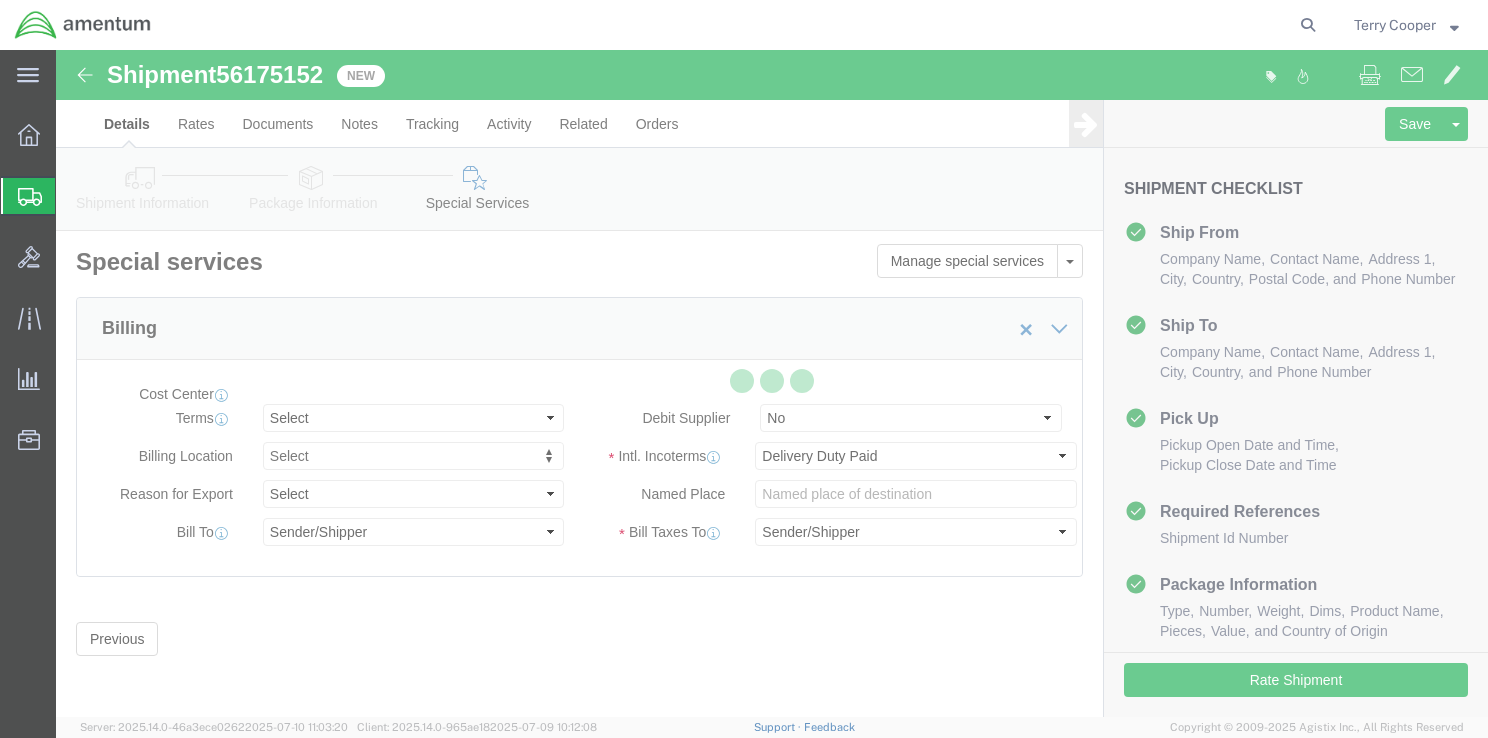 scroll, scrollTop: 1, scrollLeft: 0, axis: vertical 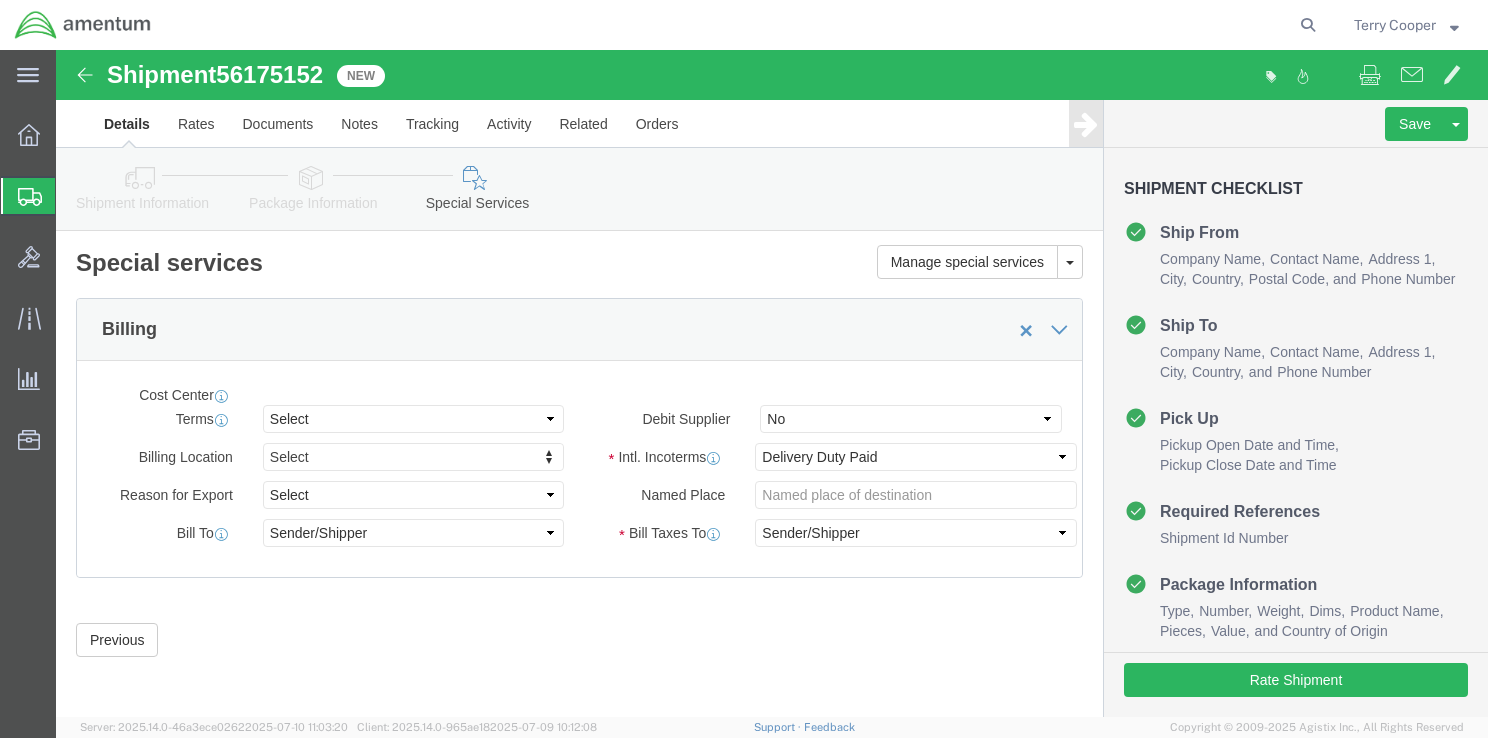 select on "DEPARTMENT" 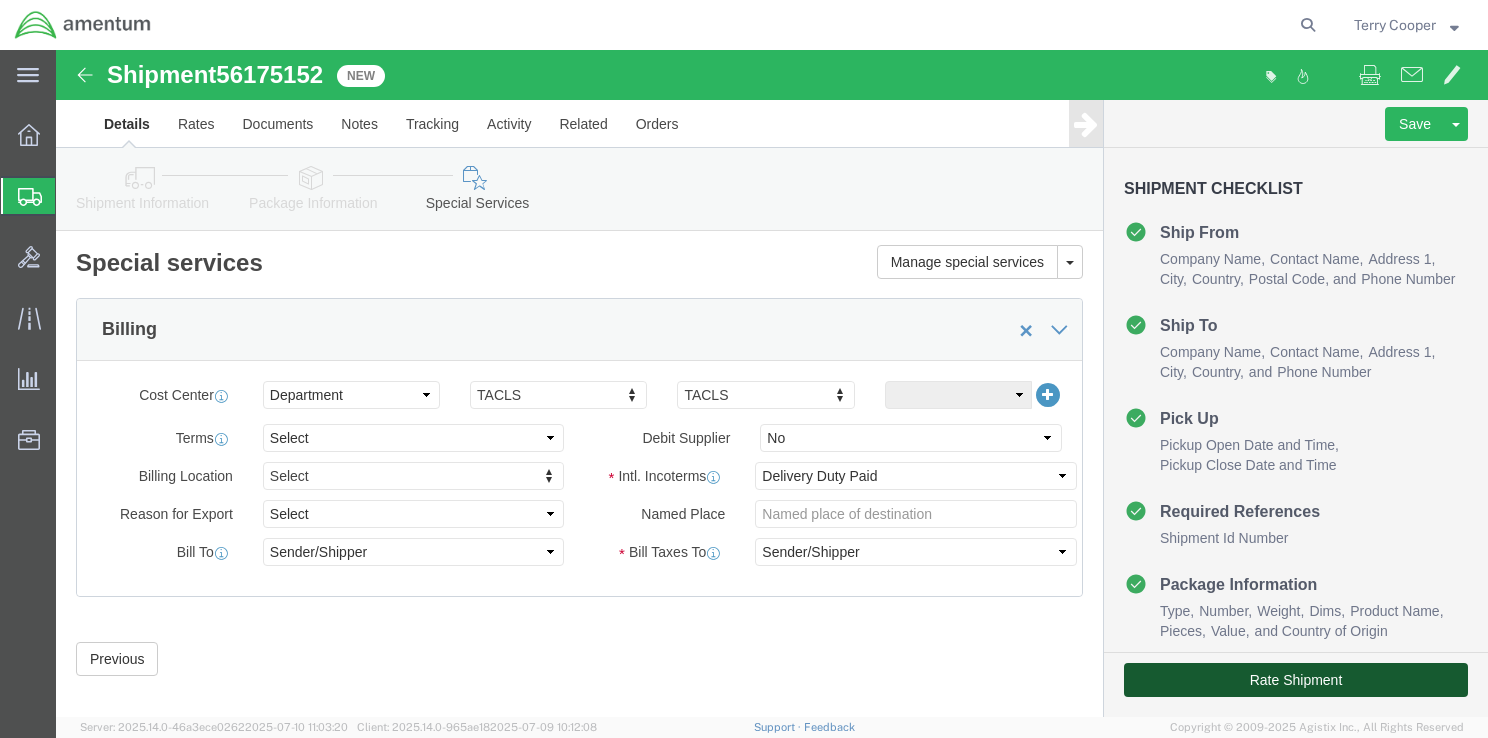 click on "Rate Shipment" 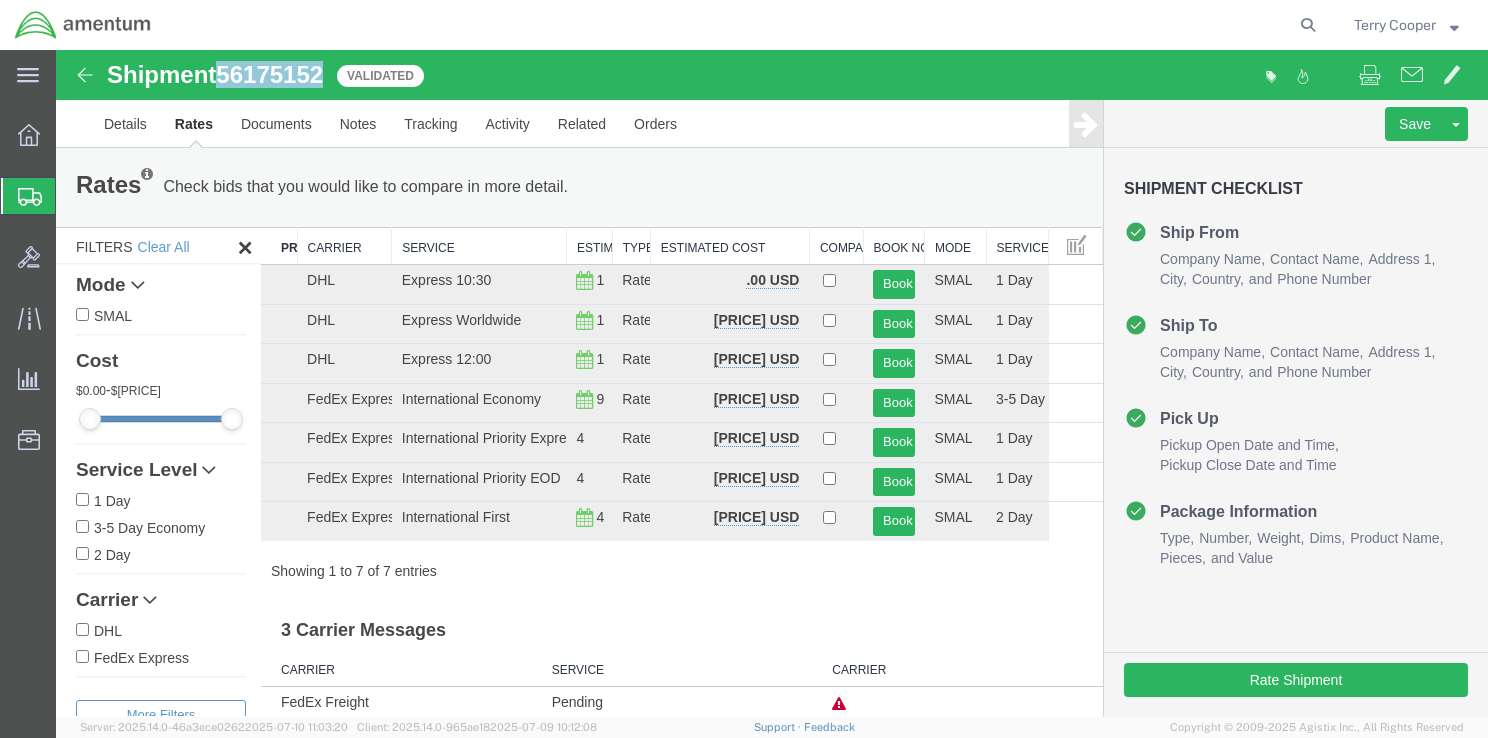 drag, startPoint x: 224, startPoint y: 76, endPoint x: 326, endPoint y: 77, distance: 102.0049 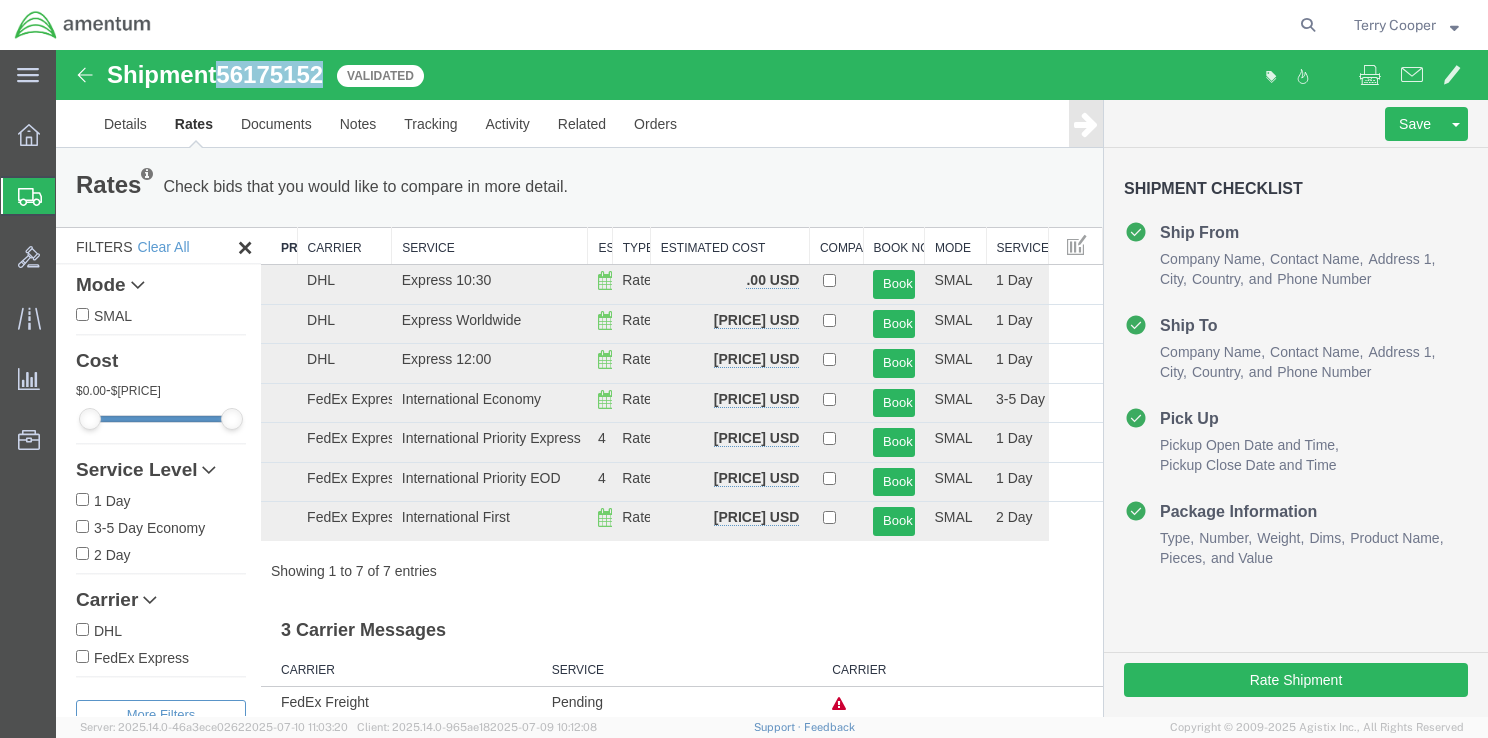 drag, startPoint x: 564, startPoint y: 242, endPoint x: 620, endPoint y: 242, distance: 56 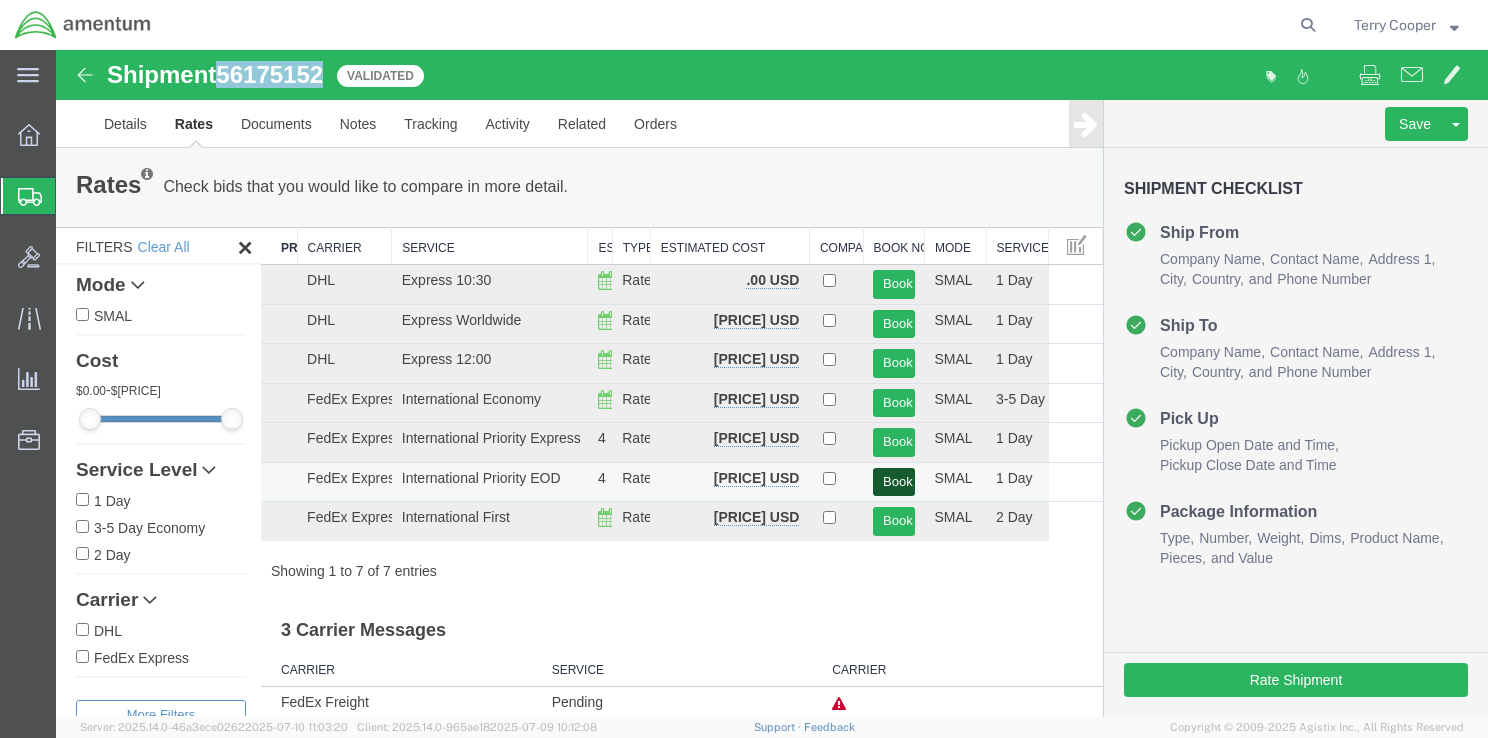 click on "Book" at bounding box center (893, 482) 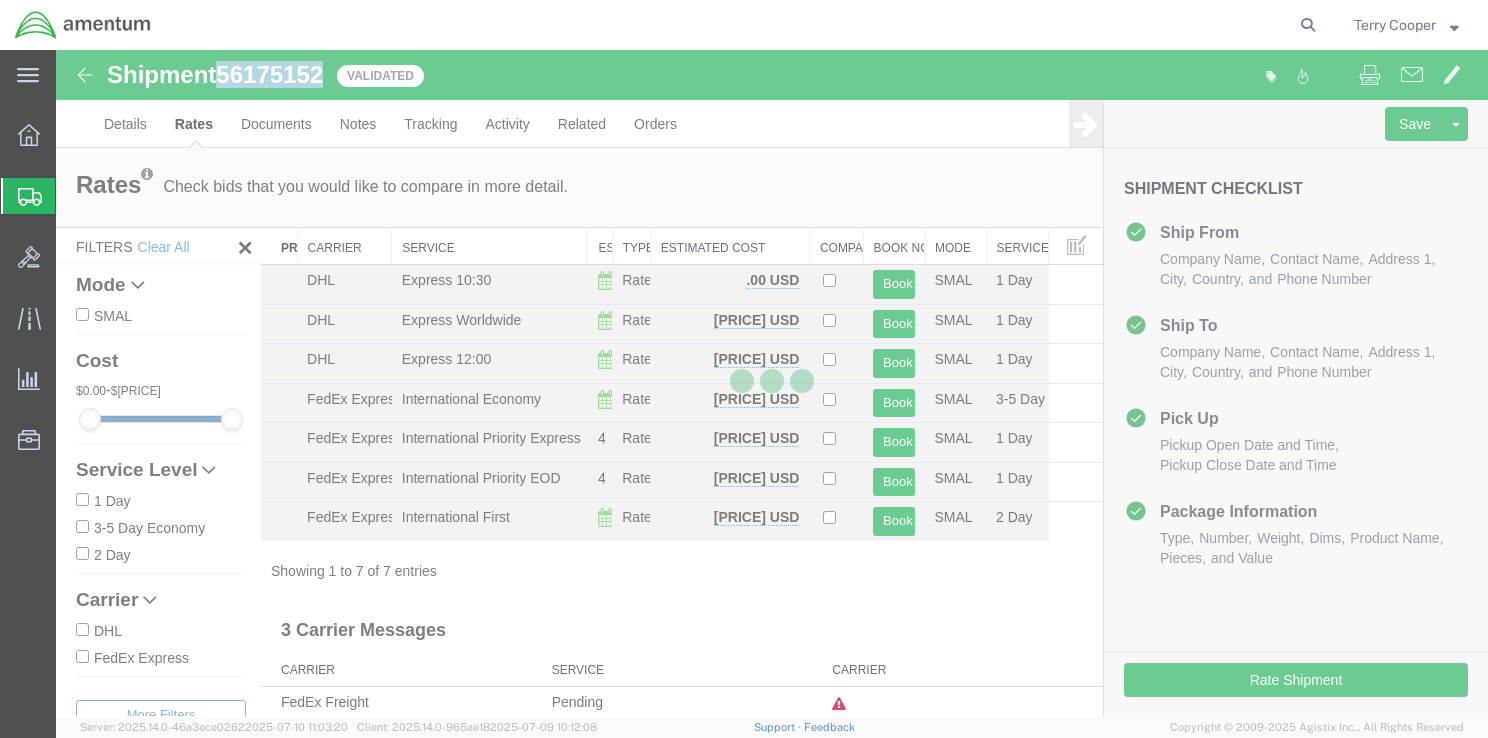 scroll, scrollTop: 0, scrollLeft: 0, axis: both 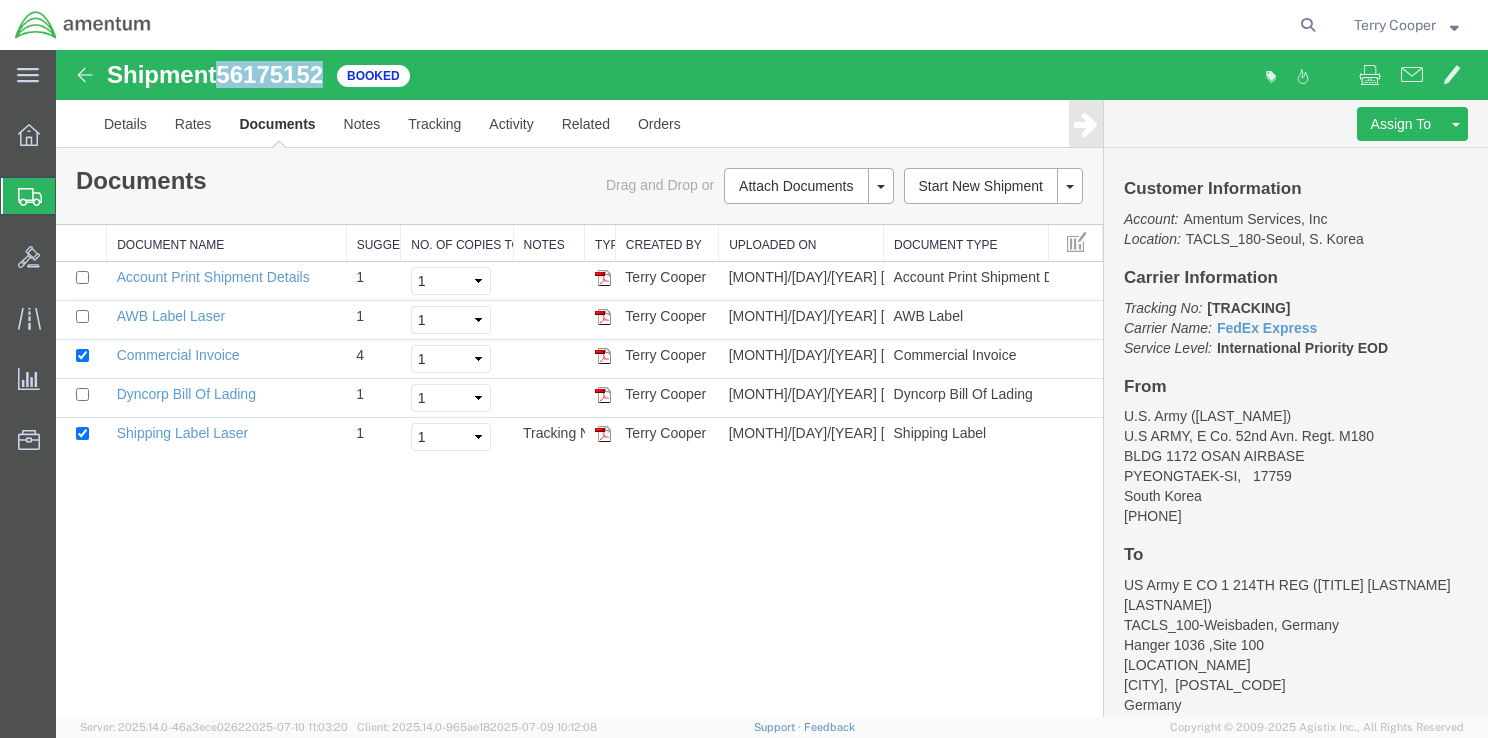 drag, startPoint x: 1207, startPoint y: 308, endPoint x: 1301, endPoint y: 307, distance: 94.00532 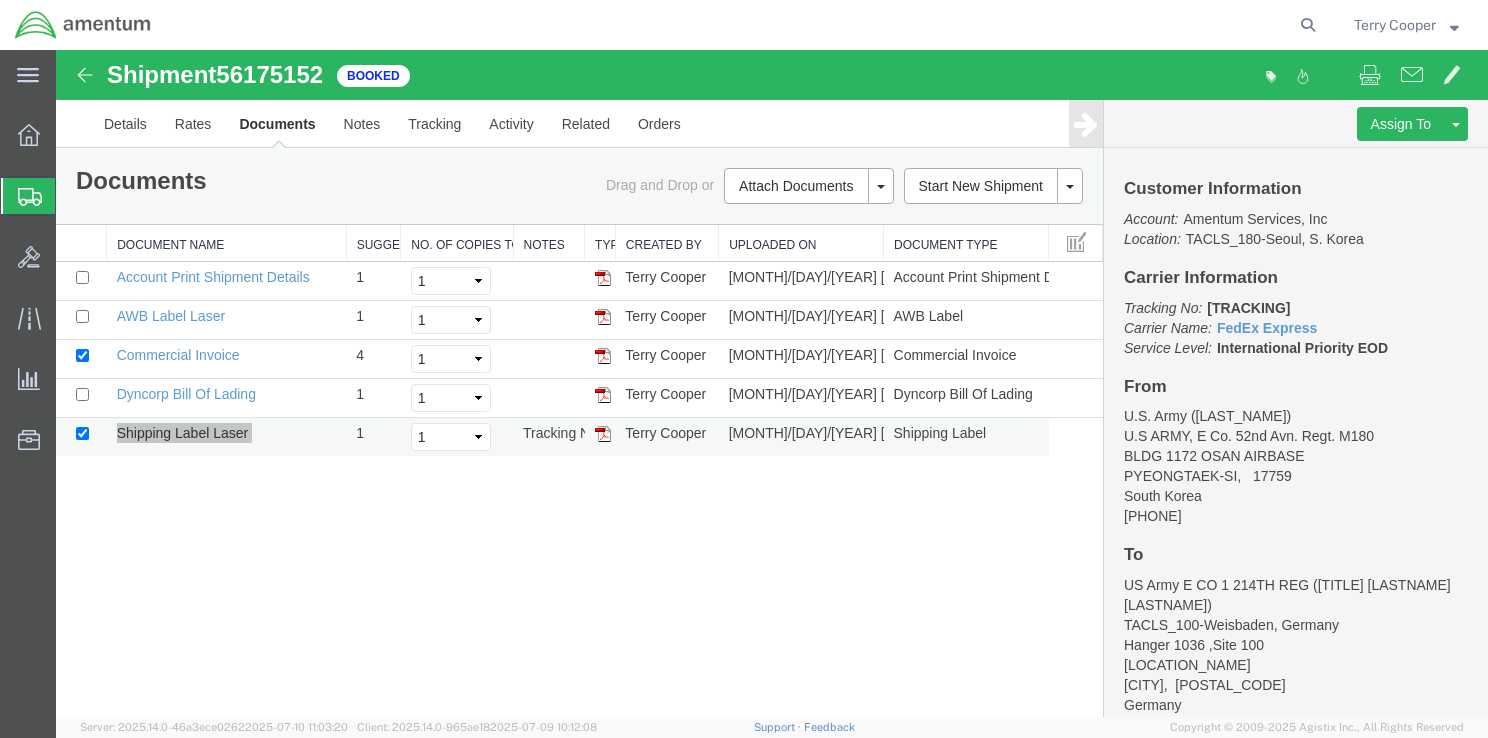 copy on "Shipping Label Laser" 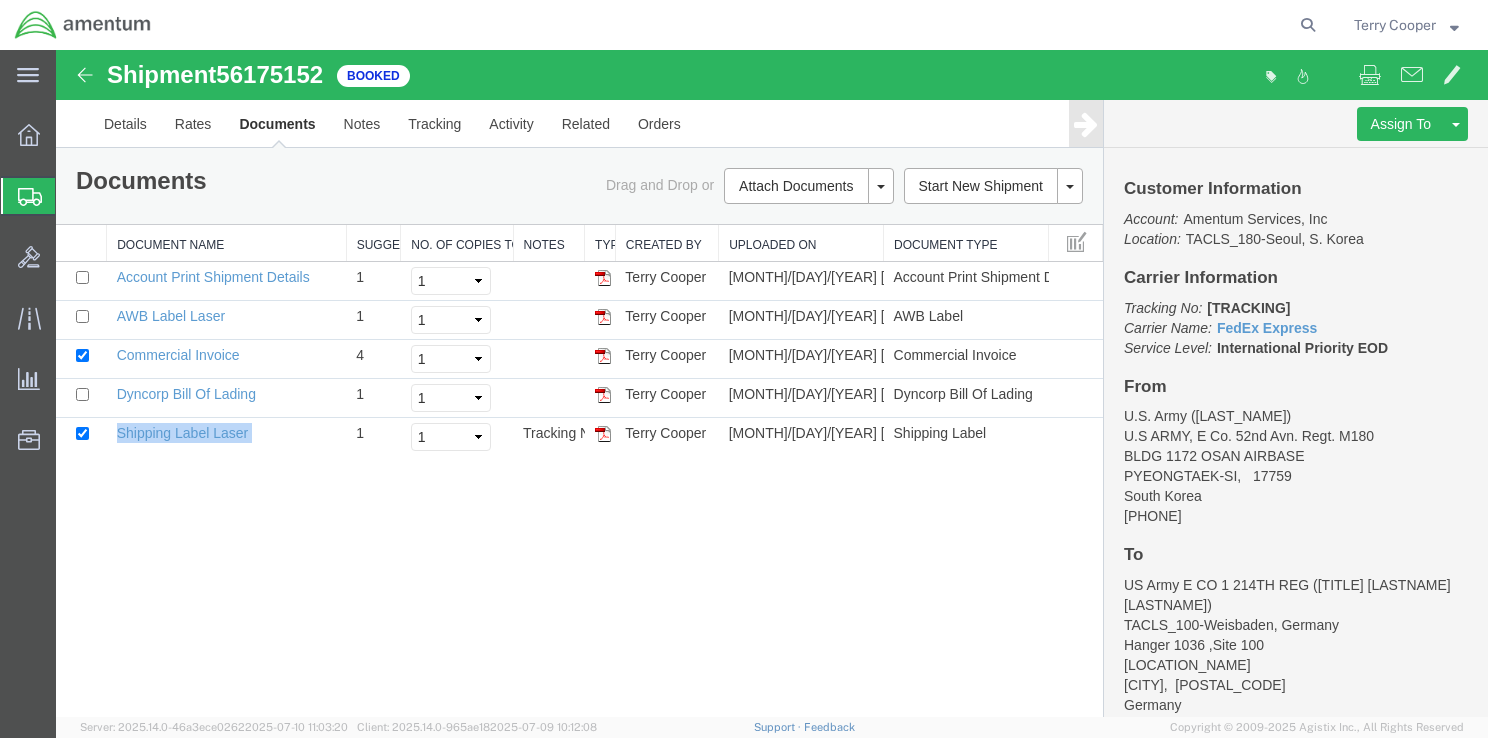 click on "Shipment  [NUMBER]
of
[NUMBER]   Booked
Details Rates Documents Notes Tracking Activity Related Orders
Assign To
Clone Shipment
Save As Template
Customer Information
Account: [COMPANY_NAME]
Location: [LOCATION_CODE]-[CITY], [COUNTRY]
Carrier Information
Tracking No: [TRACKING]
Carrier Name: FedEx Express FedEx Express
Service Level: International Priority EOD
From
U.S. Army ([LAST_NAME])
U.S ARMY, E Co. 52nd Avn. Regt. M180 BLDG 1172 OSAN AIRBASE PYEONGTAEK-SI,
[POSTAL_CODE]
South Korea
[PHONE]
To
US Army E CO 1 214TH REG ([TITLE] [LASTNAME] [LASTNAME])
[LOCATION_CODE]-[CITY], [COUNTRY] Hanger 1036 ,Site 100 Lucius D. Clay Kaserne Wiesbaden,  [POSTAL_CODE]
Germany
[PHONE] [EMAIL]
Other details
Reference: [REFERENCE_CODE]
Ship Date:" at bounding box center (772, 383) 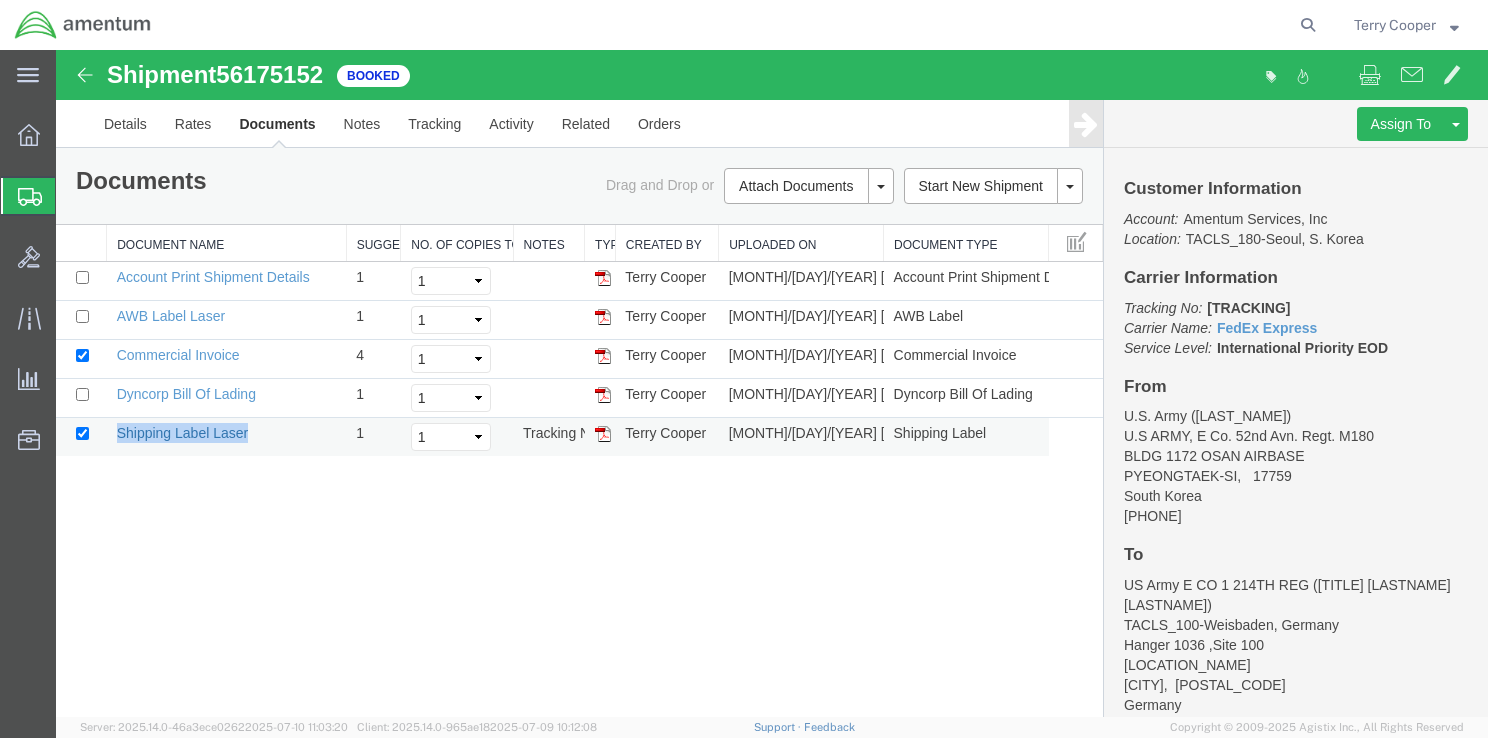 drag, startPoint x: 248, startPoint y: 430, endPoint x: 118, endPoint y: 434, distance: 130.06152 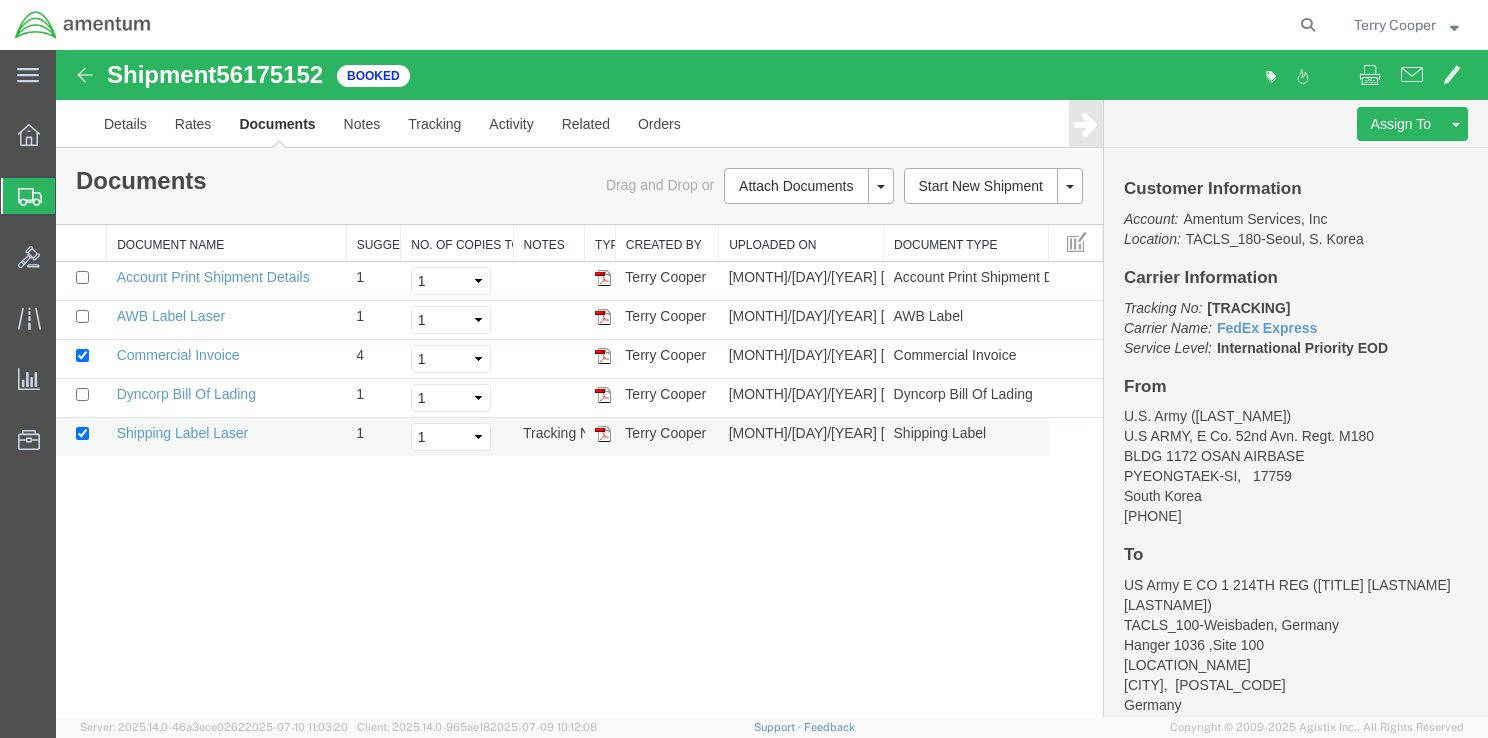 click on "Terry Cooper" at bounding box center (666, 437) 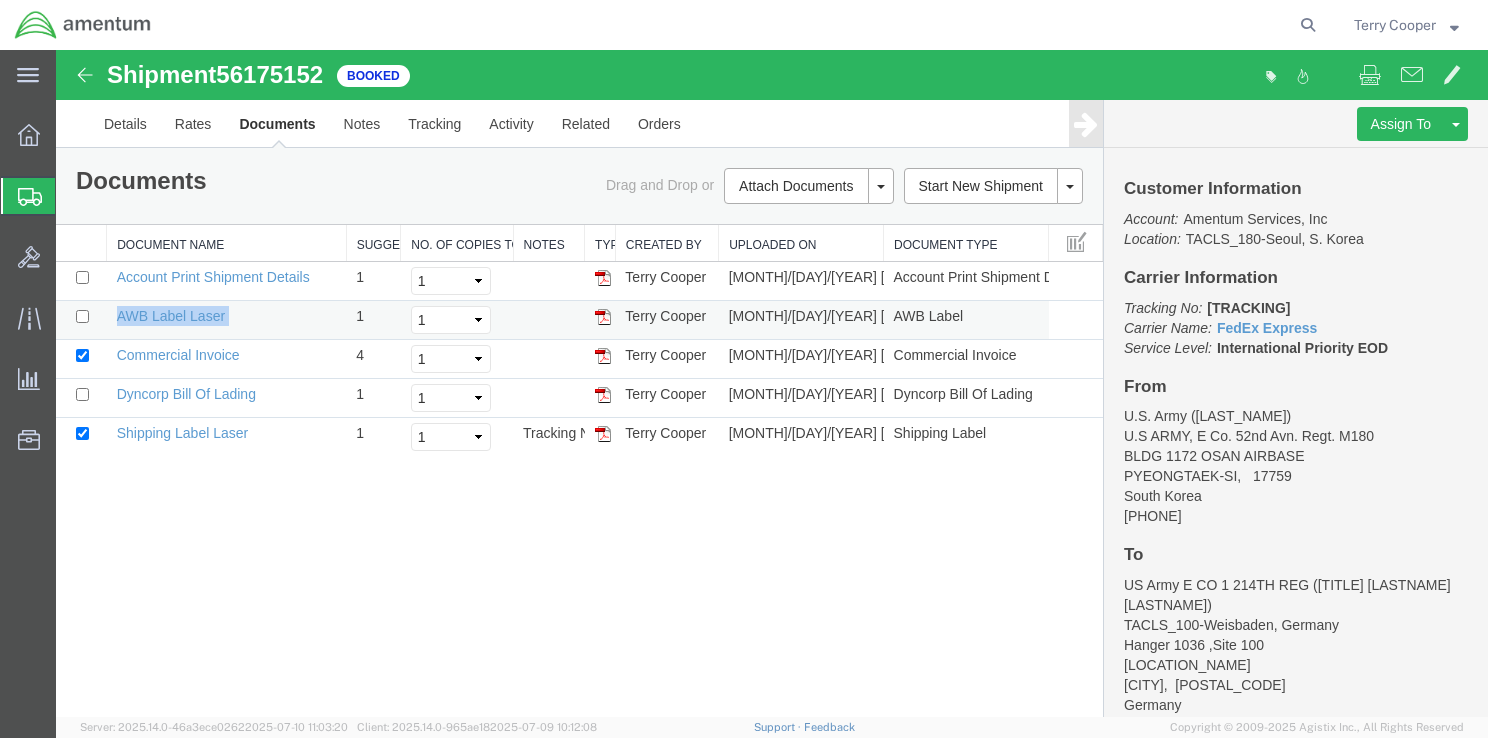 drag, startPoint x: 233, startPoint y: 317, endPoint x: 112, endPoint y: 314, distance: 121.037186 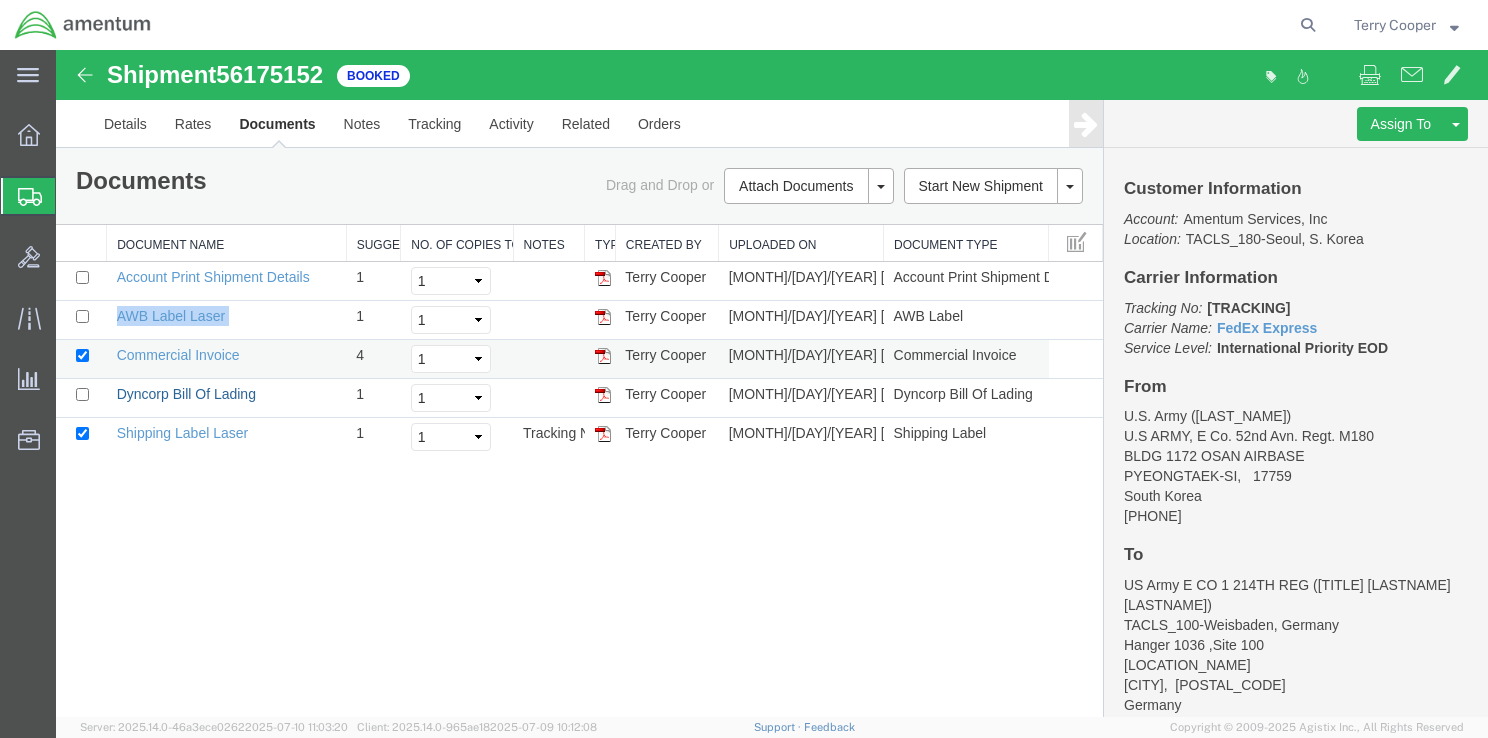 drag, startPoint x: 179, startPoint y: 396, endPoint x: 284, endPoint y: 349, distance: 115.03912 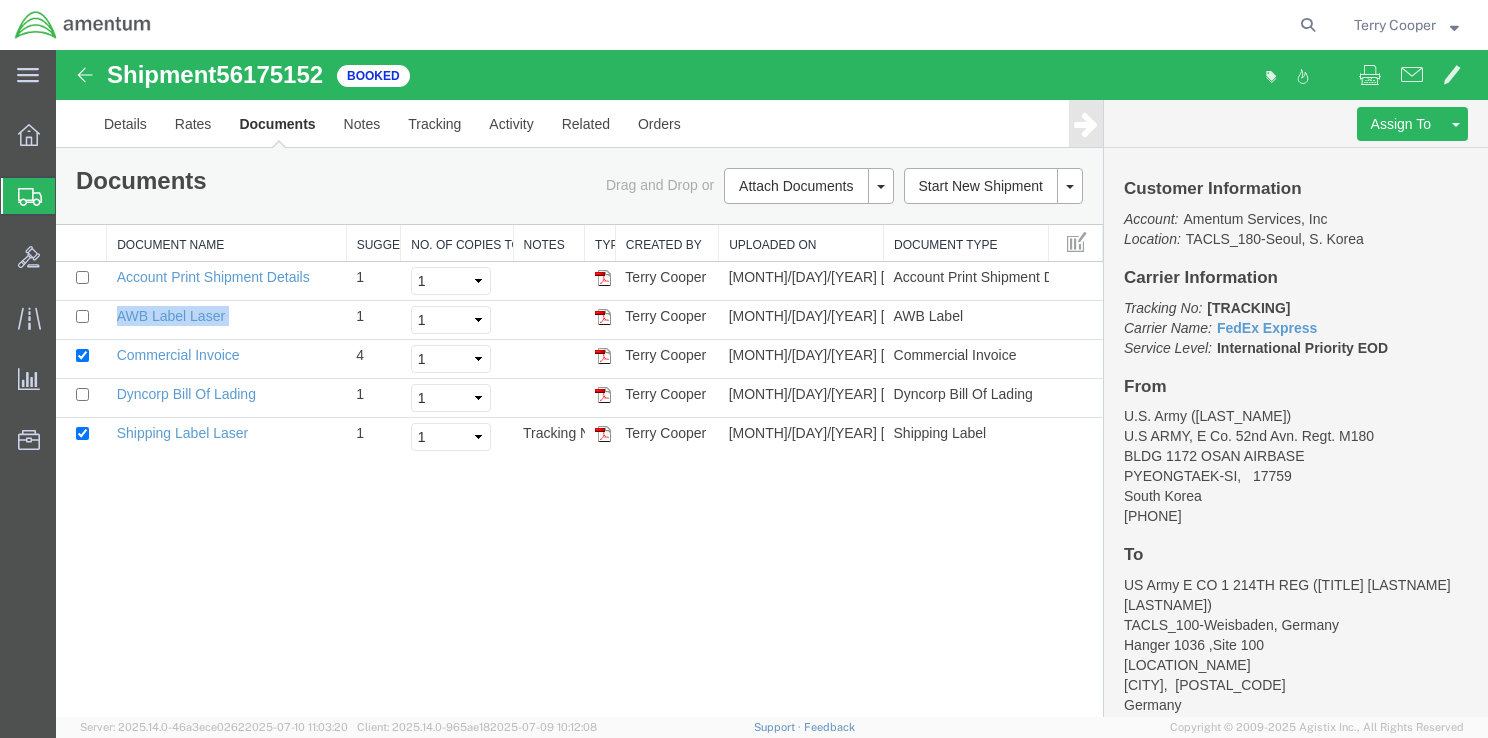 drag, startPoint x: 1205, startPoint y: 306, endPoint x: 1298, endPoint y: 307, distance: 93.00538 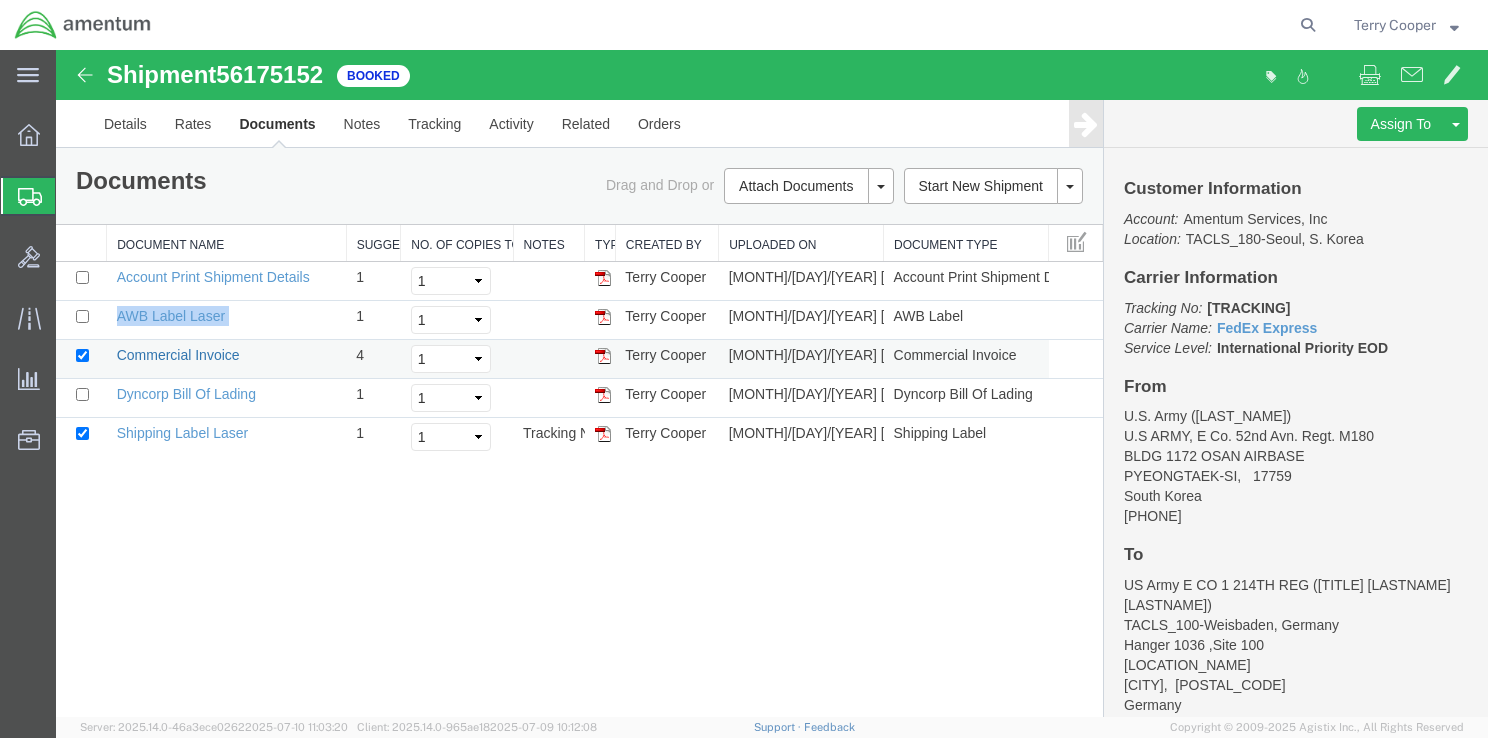 click on "Commercial Invoice" at bounding box center [178, 355] 